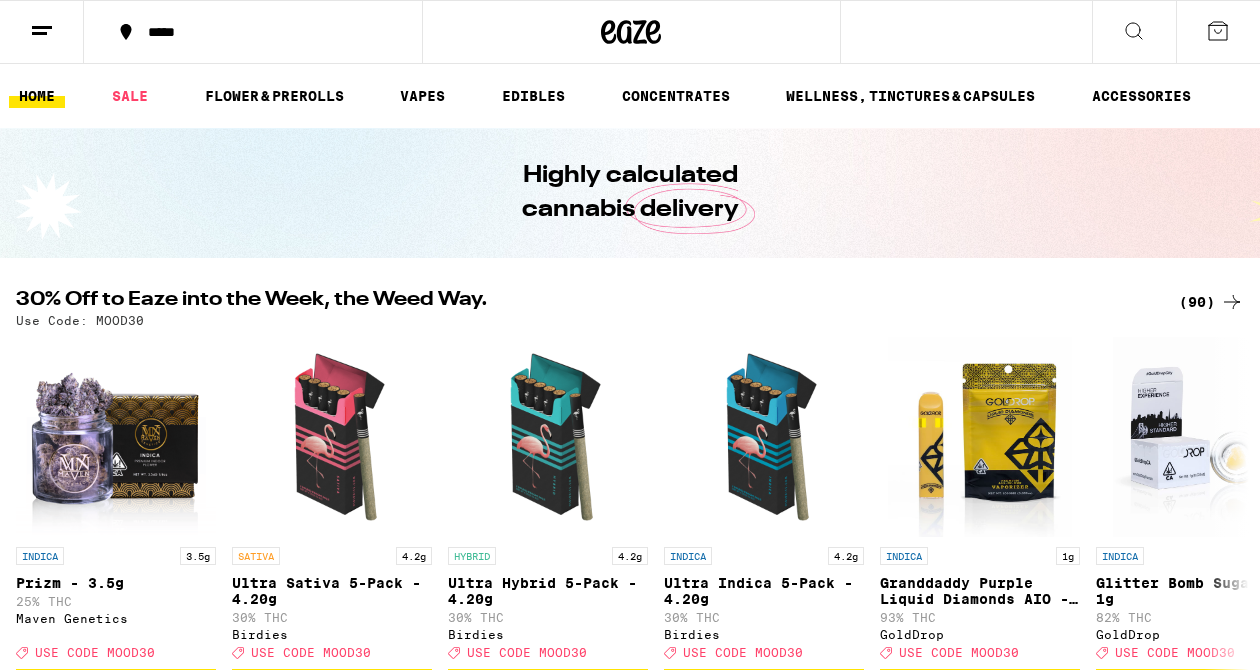 scroll, scrollTop: 0, scrollLeft: 0, axis: both 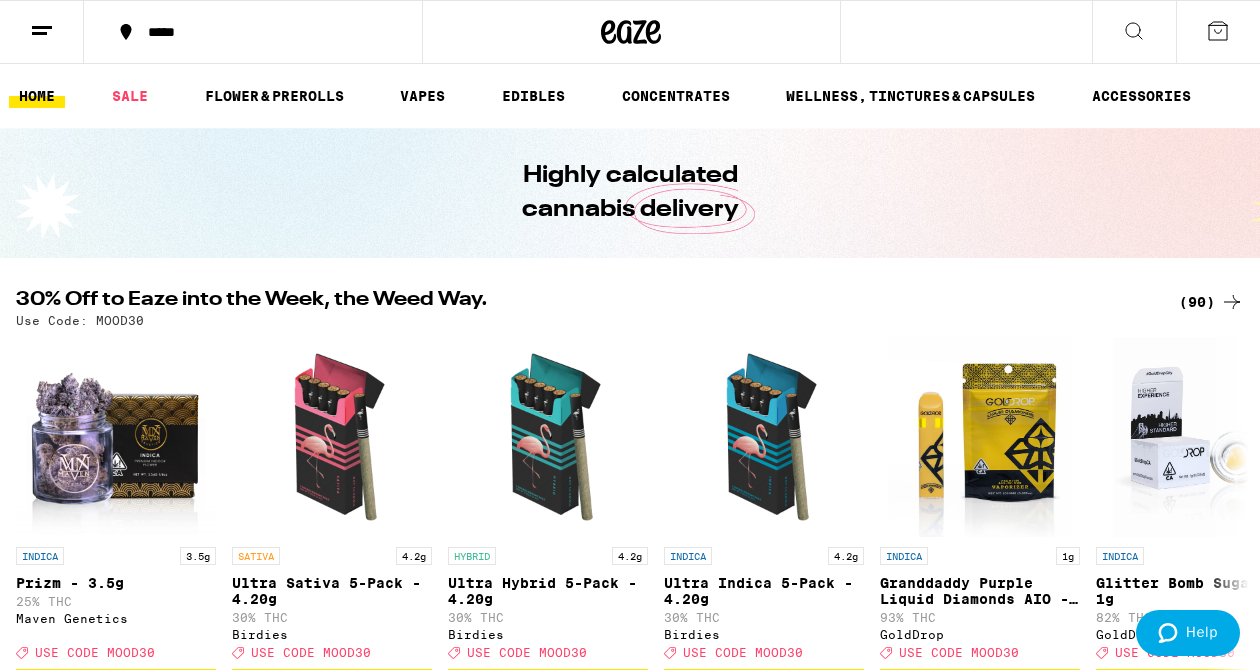 click on "(90)" at bounding box center (1211, 302) 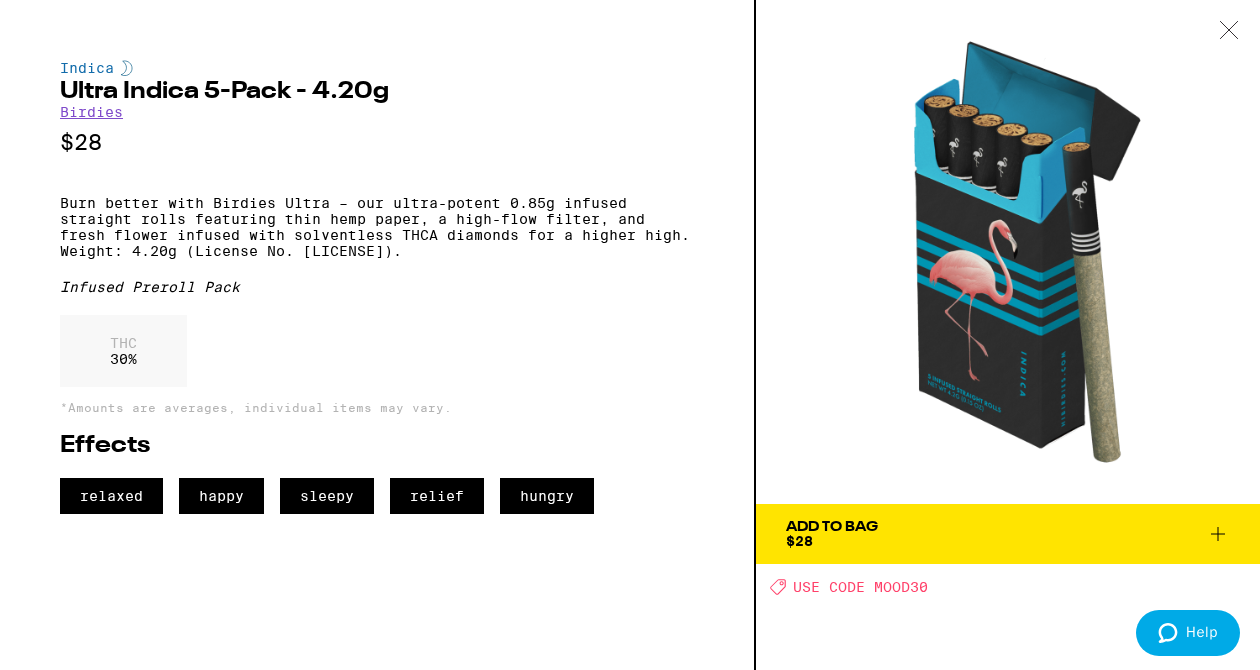 scroll, scrollTop: 81, scrollLeft: 0, axis: vertical 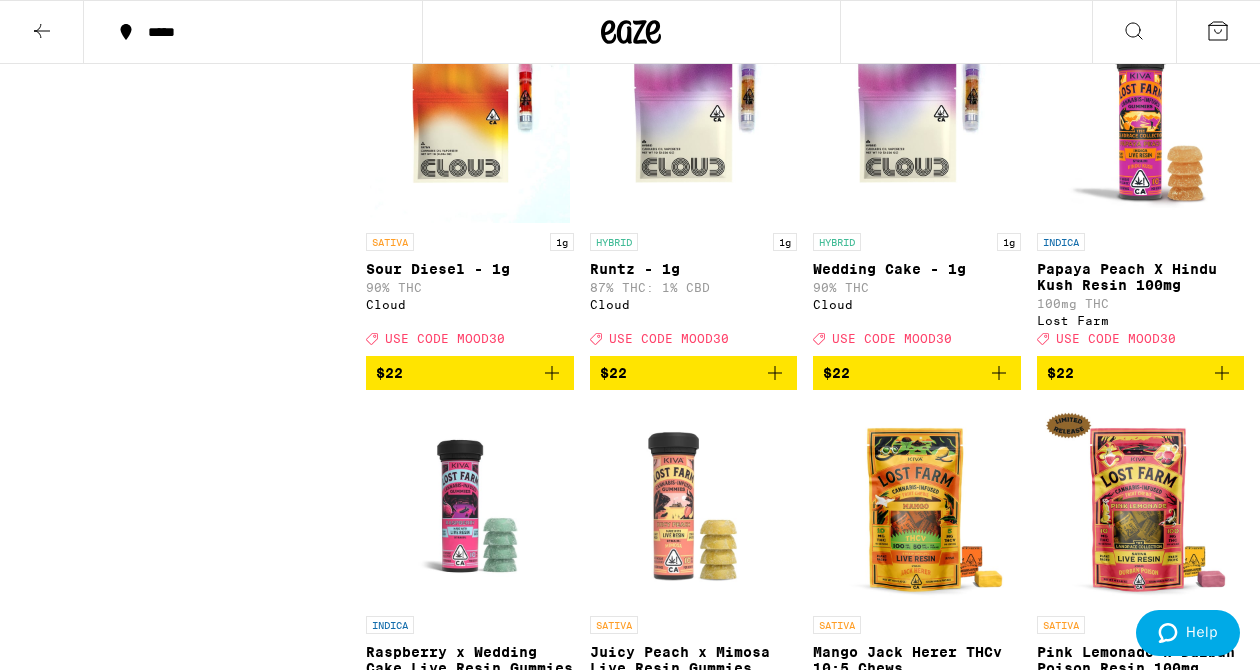 click on "$22" at bounding box center [1141, 373] 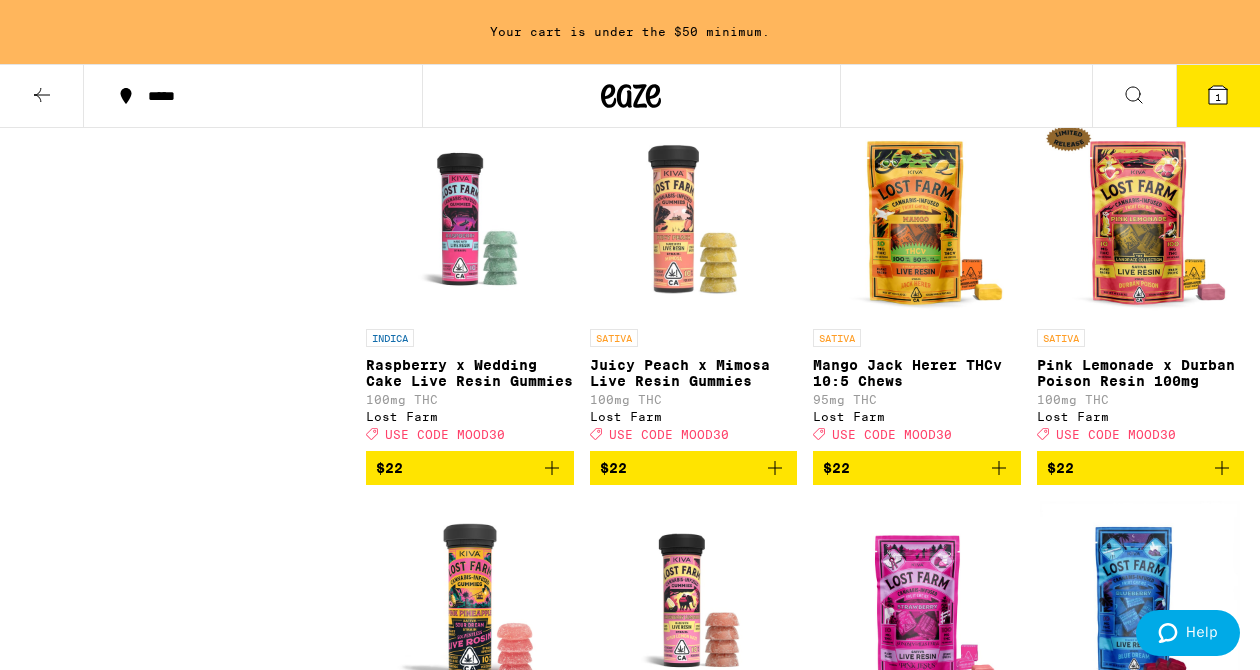 scroll, scrollTop: 2517, scrollLeft: 0, axis: vertical 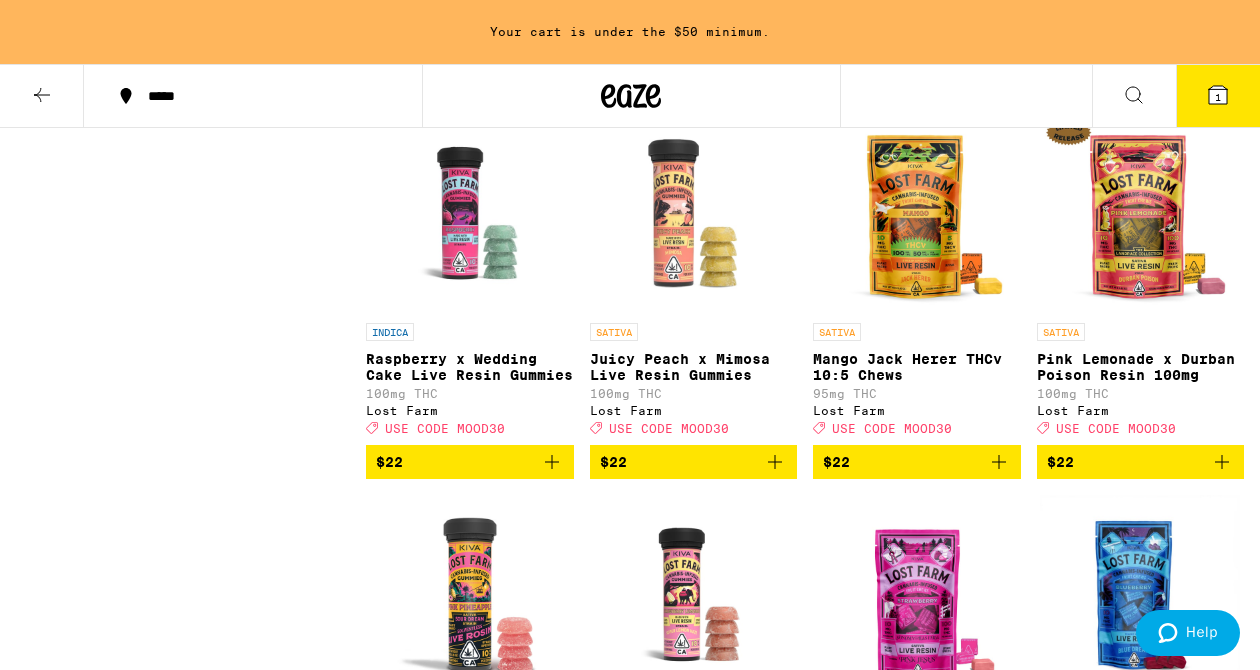 click at bounding box center [917, 213] 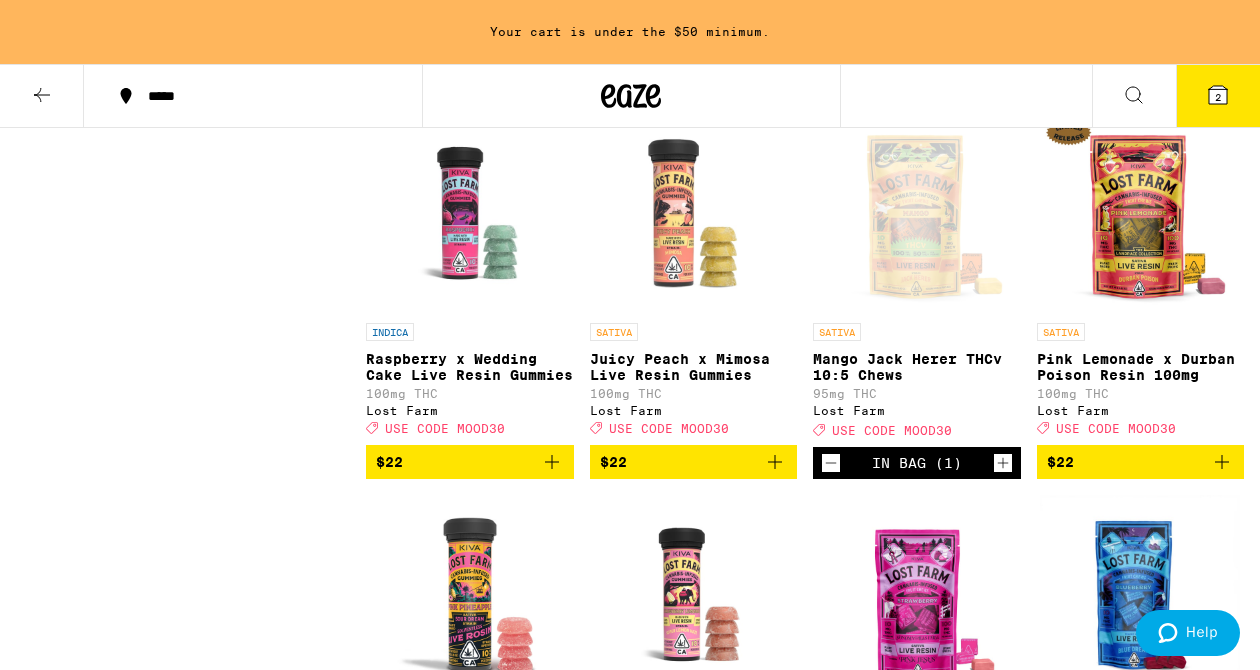 click on "$22" at bounding box center (1141, 462) 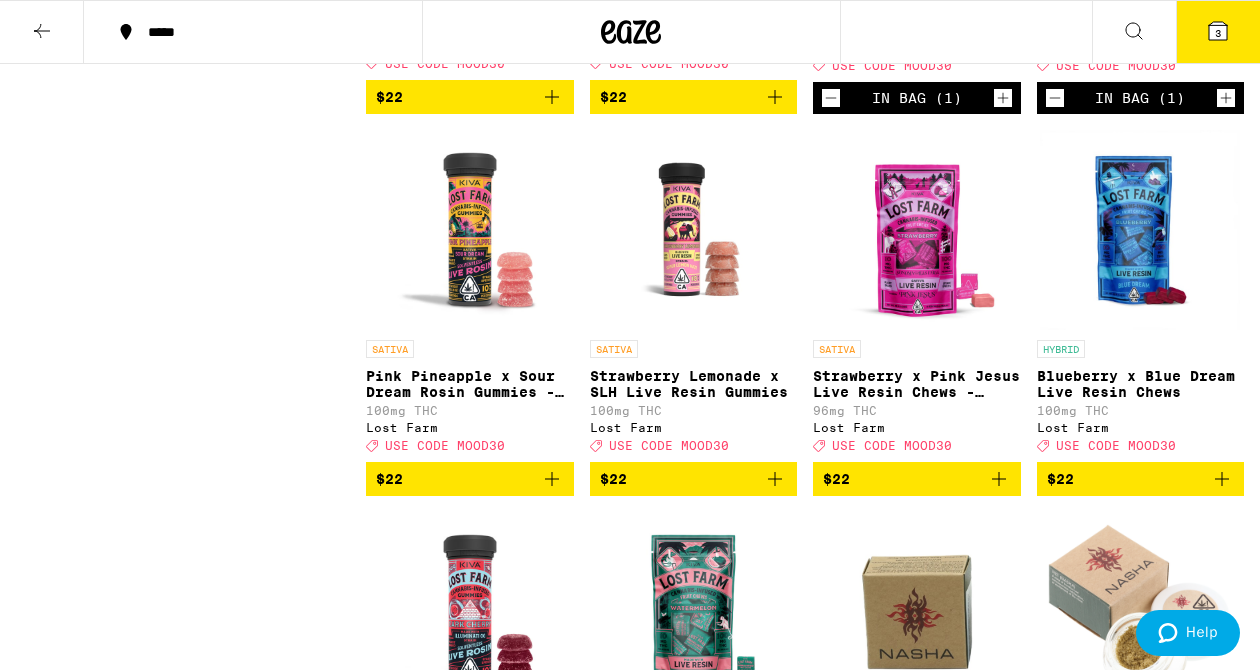 scroll, scrollTop: 2912, scrollLeft: 0, axis: vertical 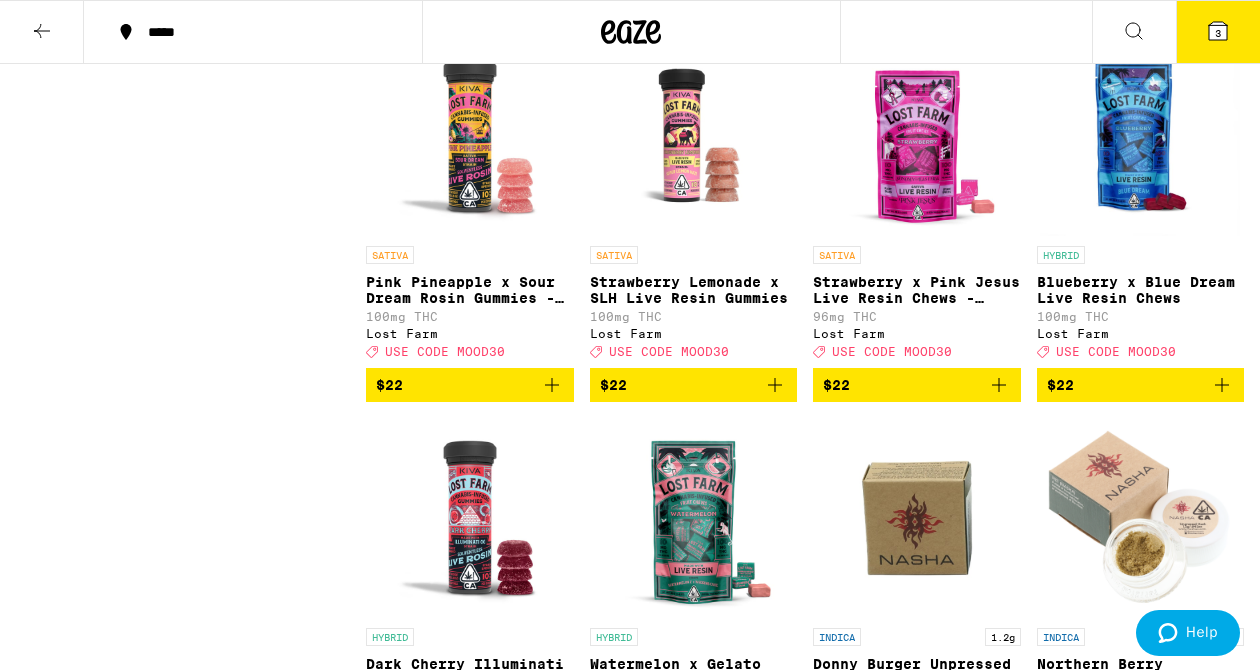 click on "$22" at bounding box center (1141, 385) 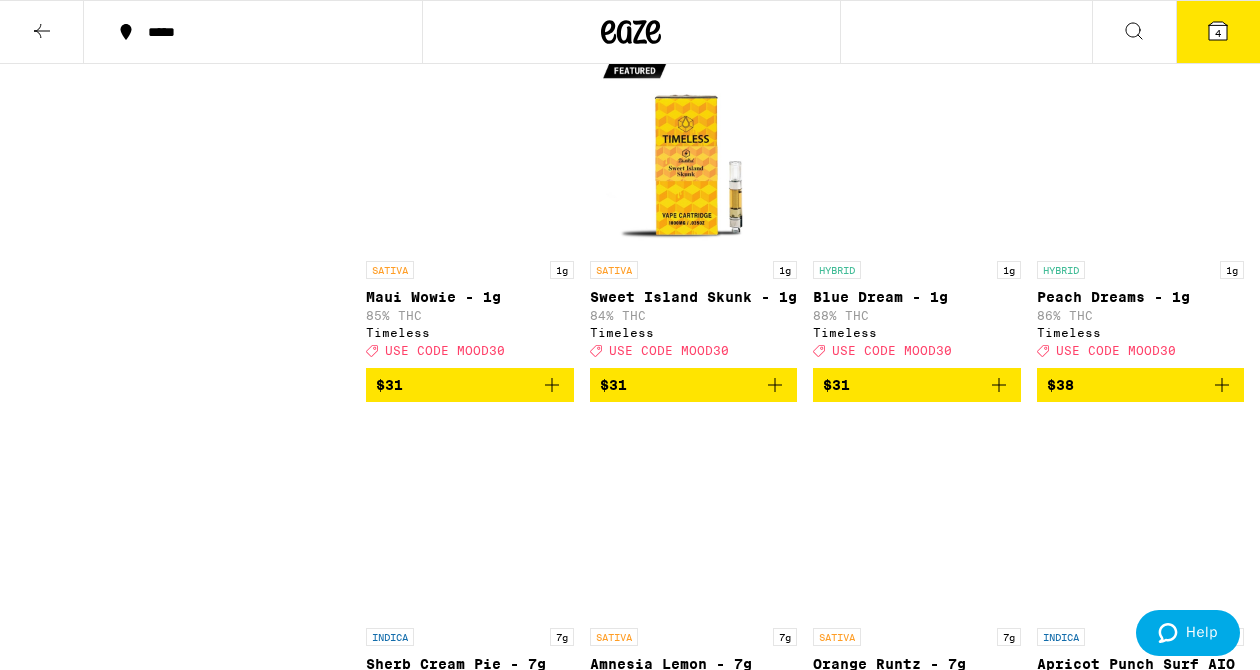 scroll, scrollTop: 5273, scrollLeft: 0, axis: vertical 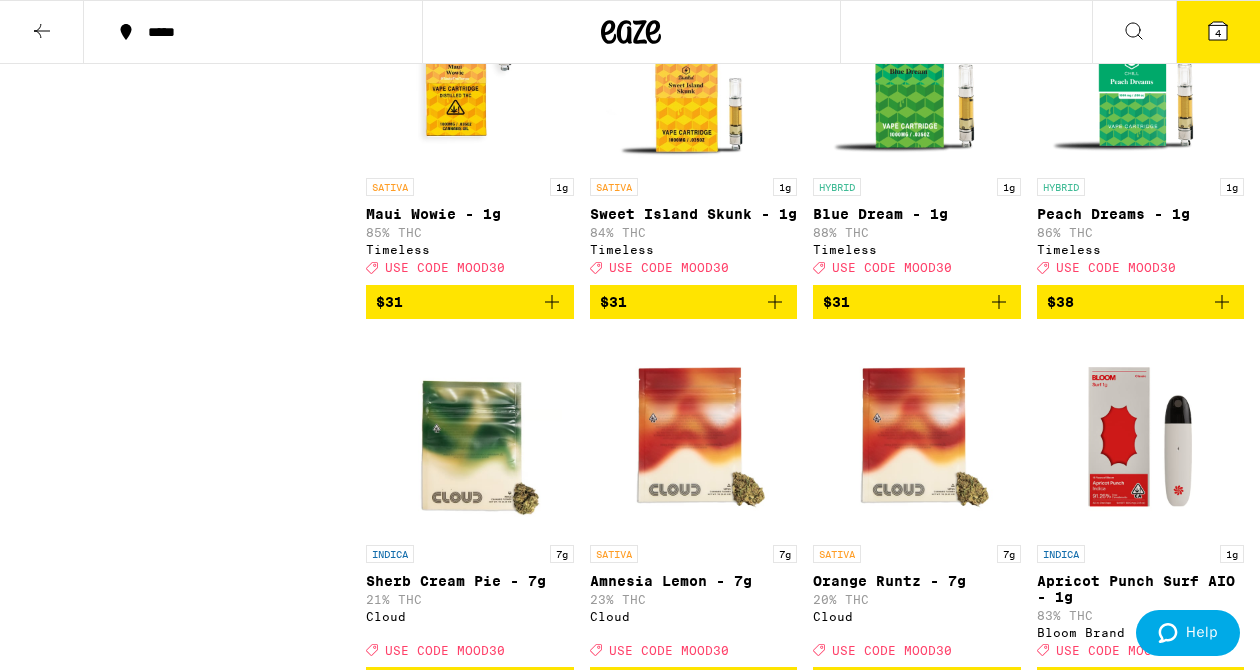 click 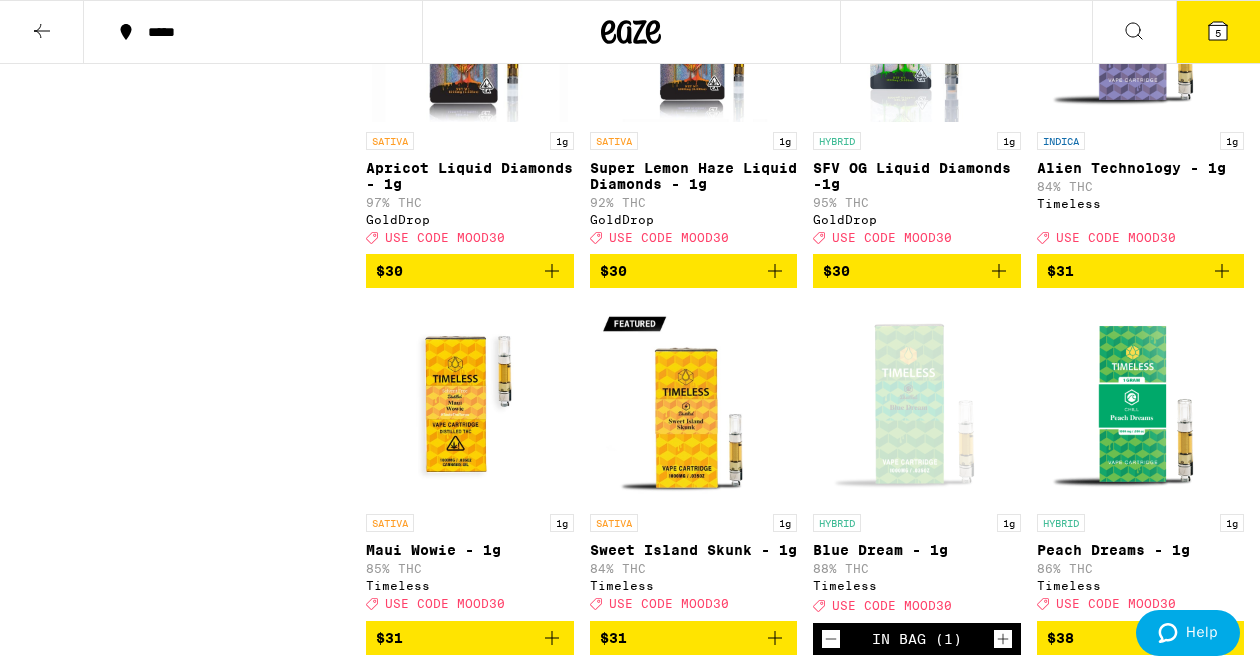scroll, scrollTop: 4932, scrollLeft: 0, axis: vertical 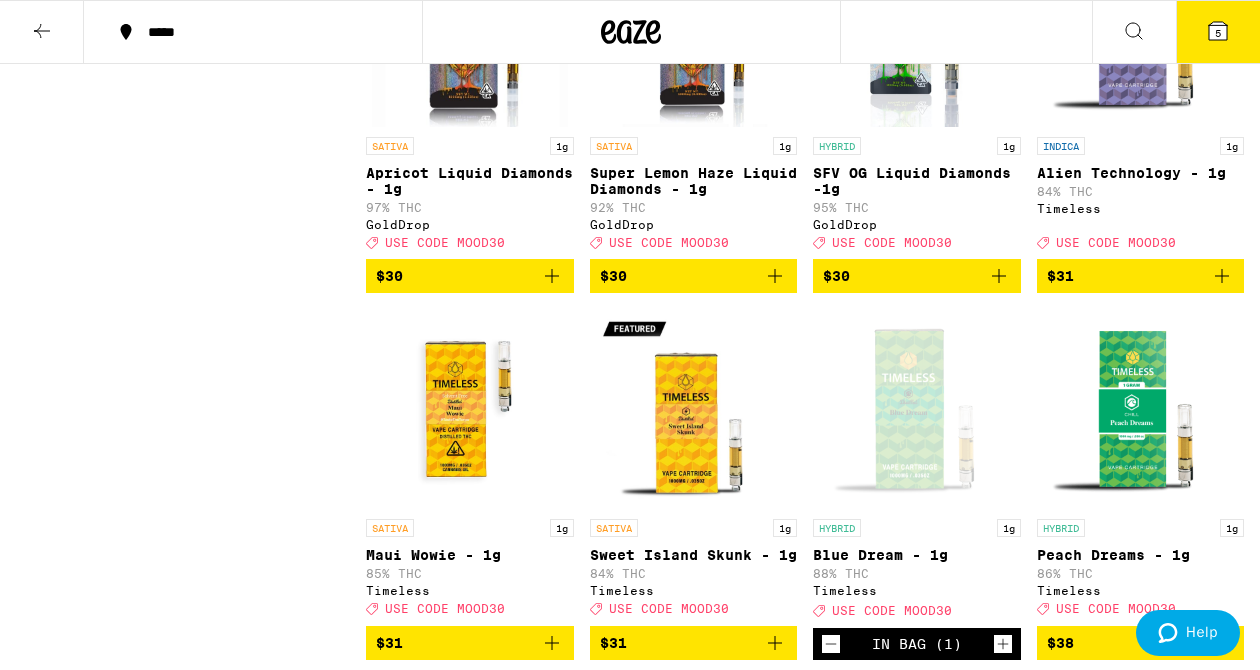 click on "$31" at bounding box center [1141, 276] 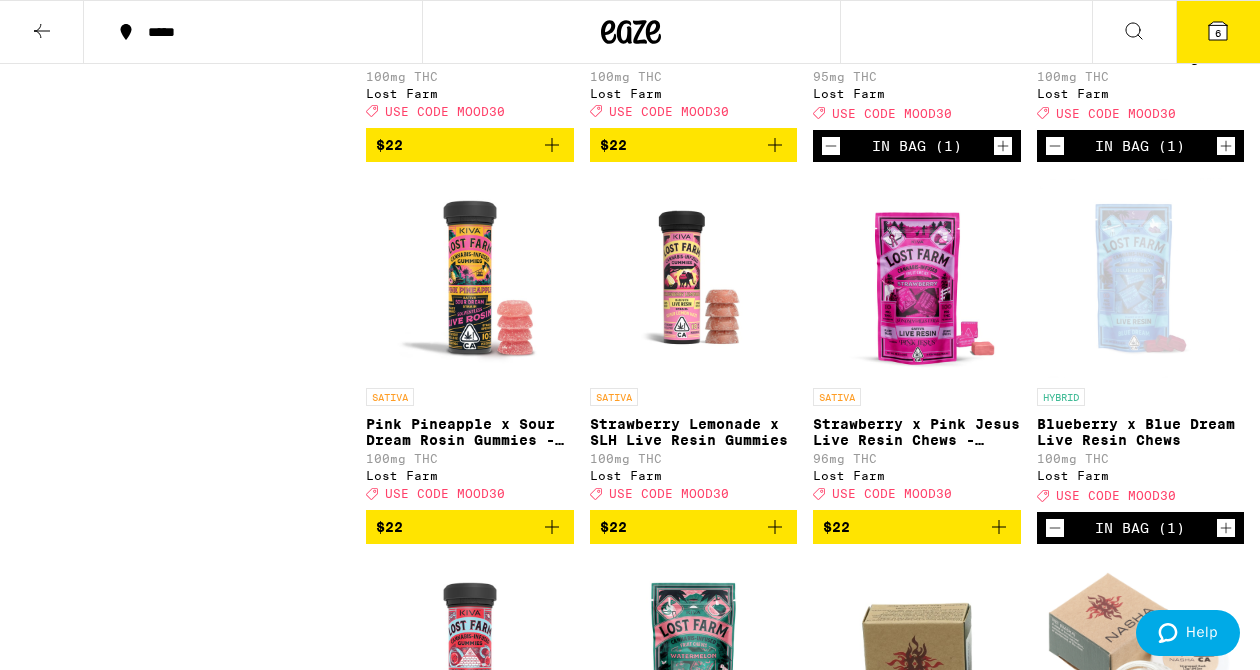 scroll, scrollTop: 2787, scrollLeft: 0, axis: vertical 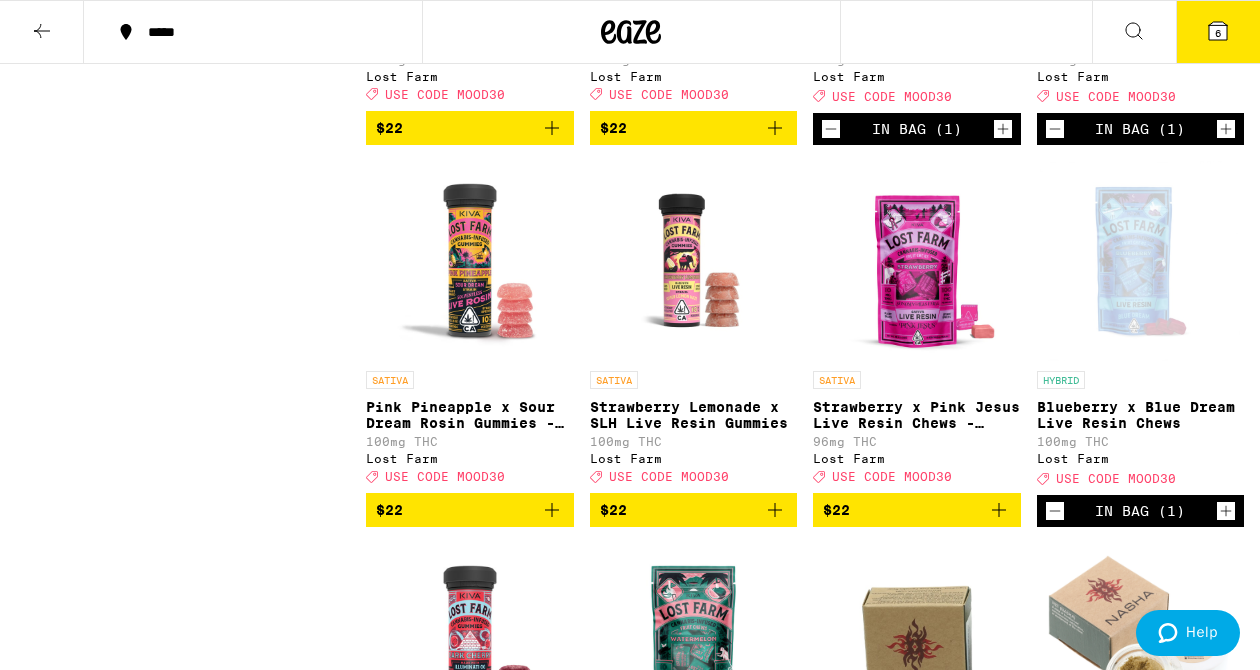 click on "6" at bounding box center (1218, 32) 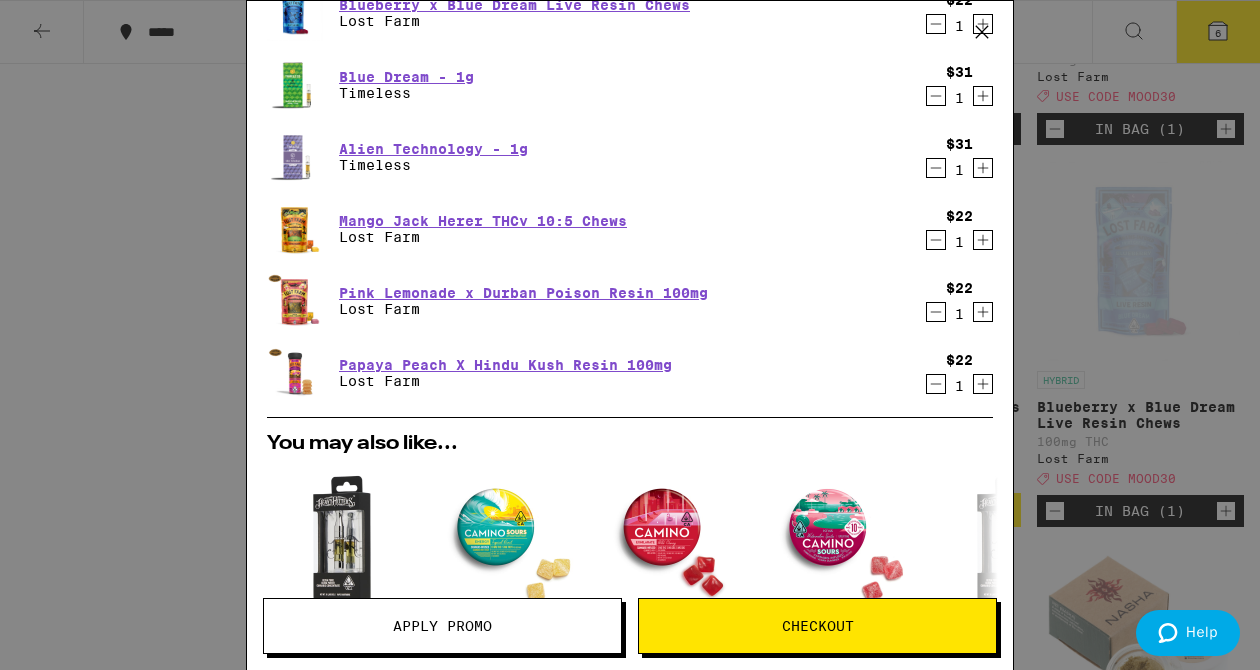 scroll, scrollTop: 518, scrollLeft: 0, axis: vertical 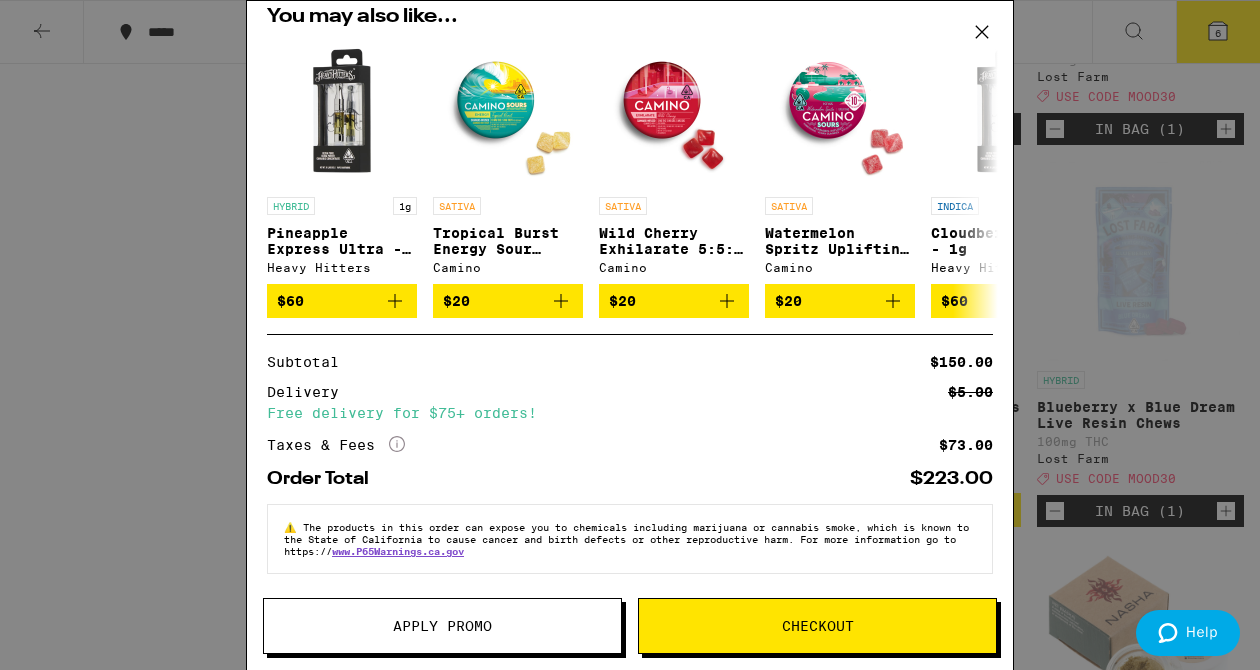 click at bounding box center [982, 33] 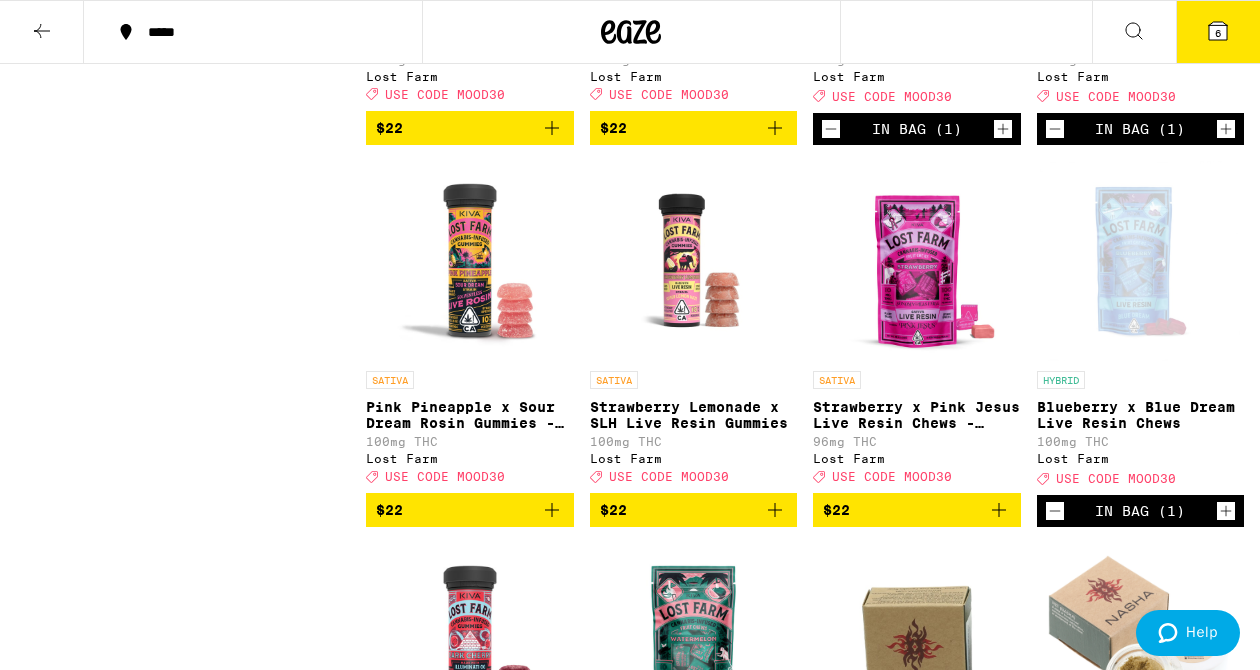click 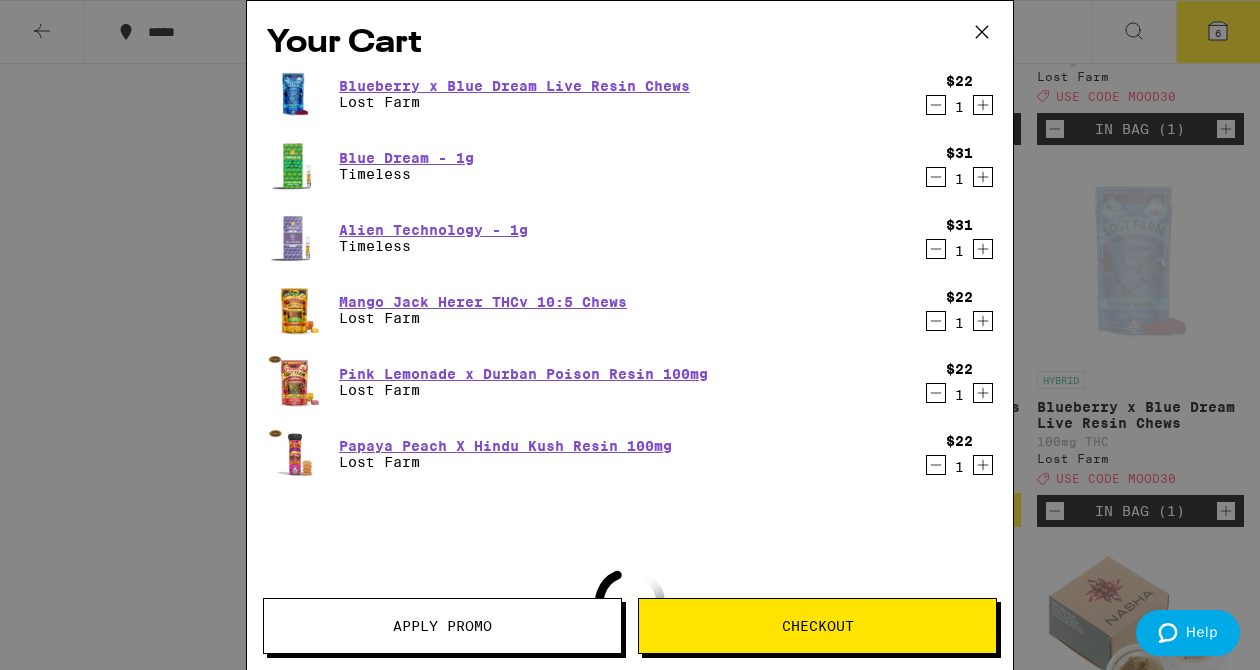 scroll, scrollTop: 62, scrollLeft: 0, axis: vertical 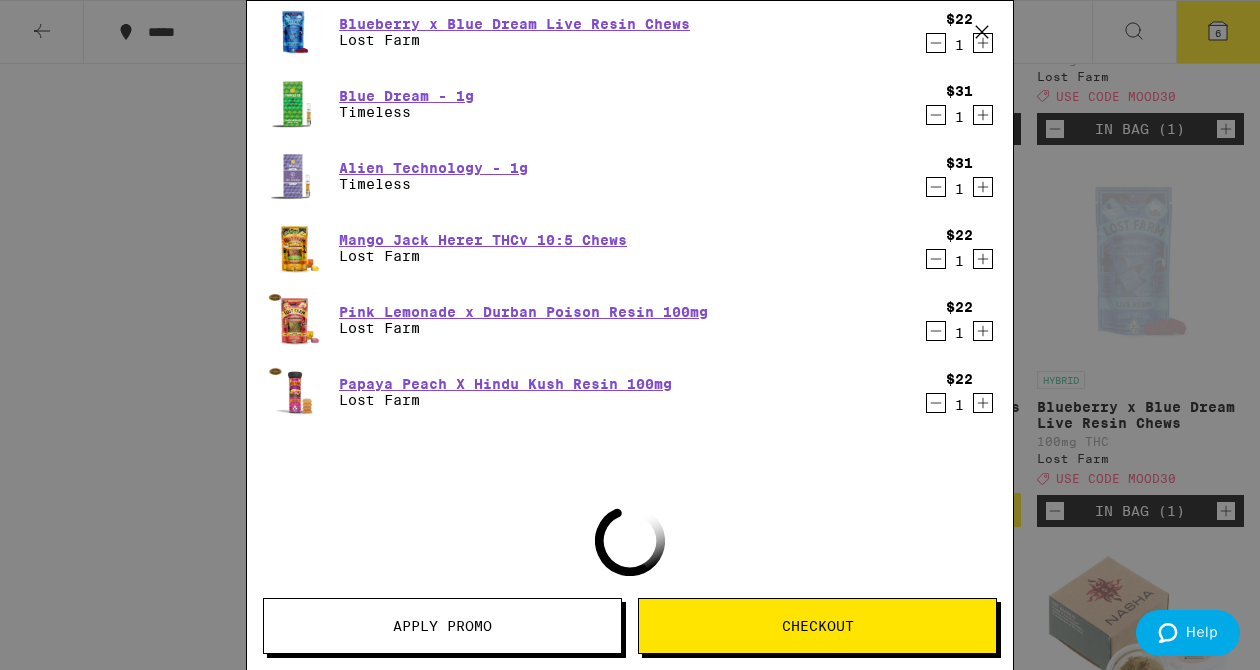 click on "Apply Promo" at bounding box center (442, 626) 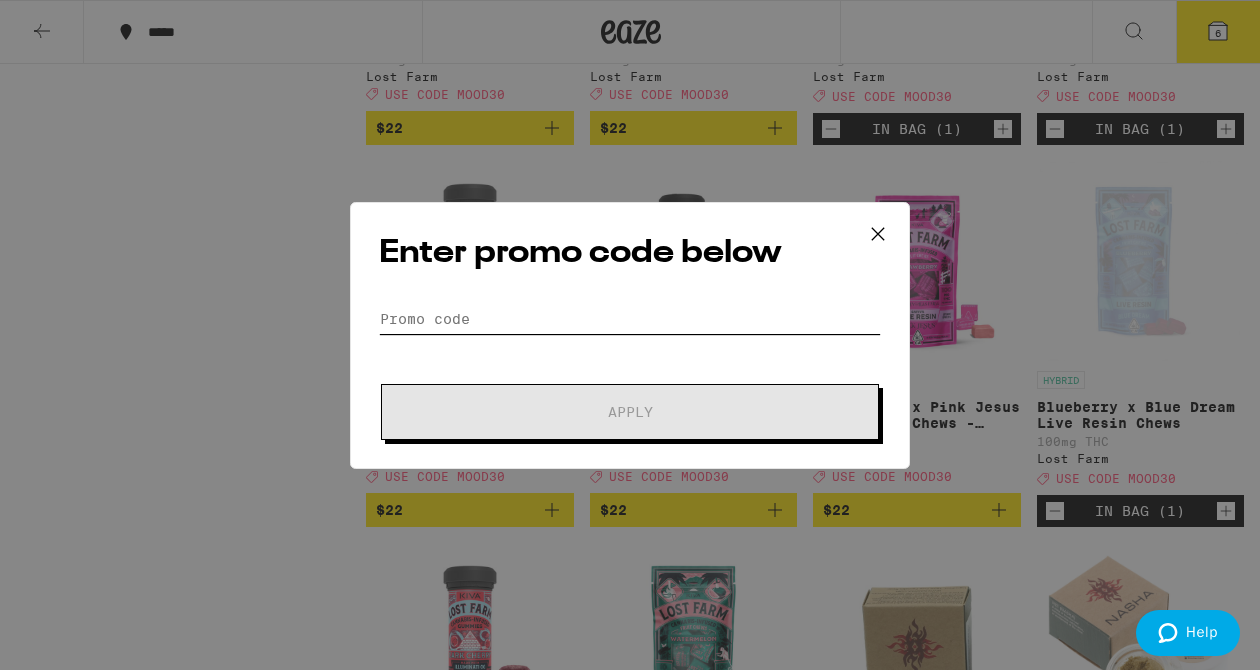 click on "Promo Code" at bounding box center [630, 319] 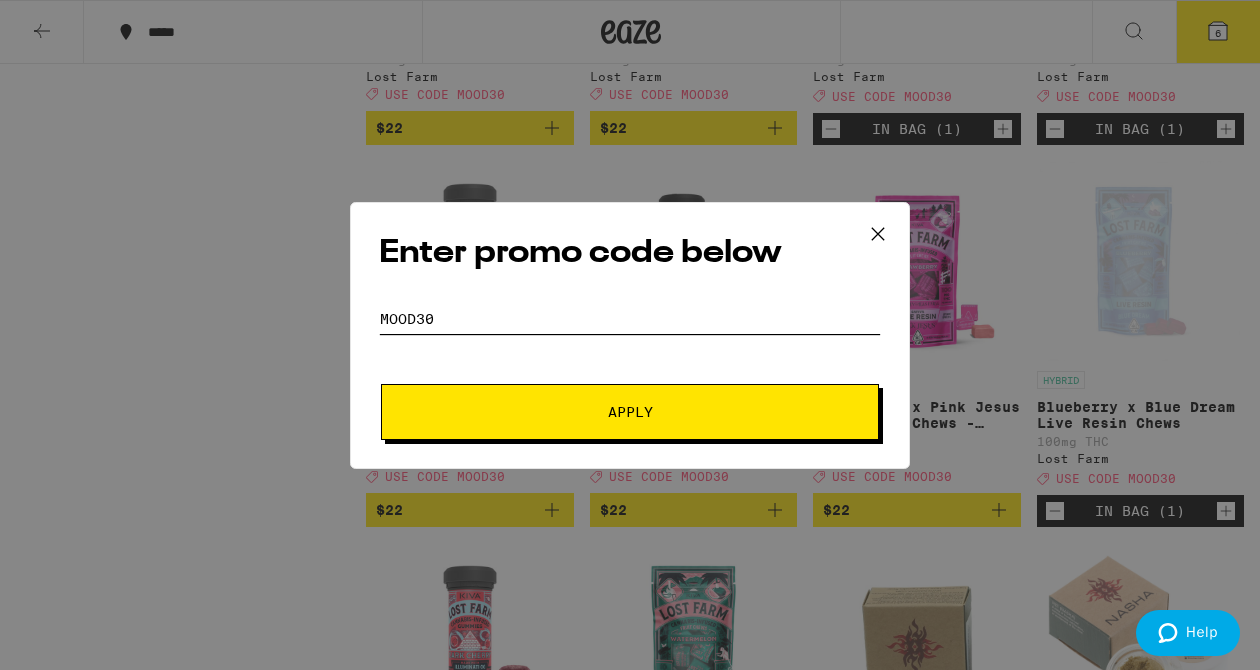 type on "mood30" 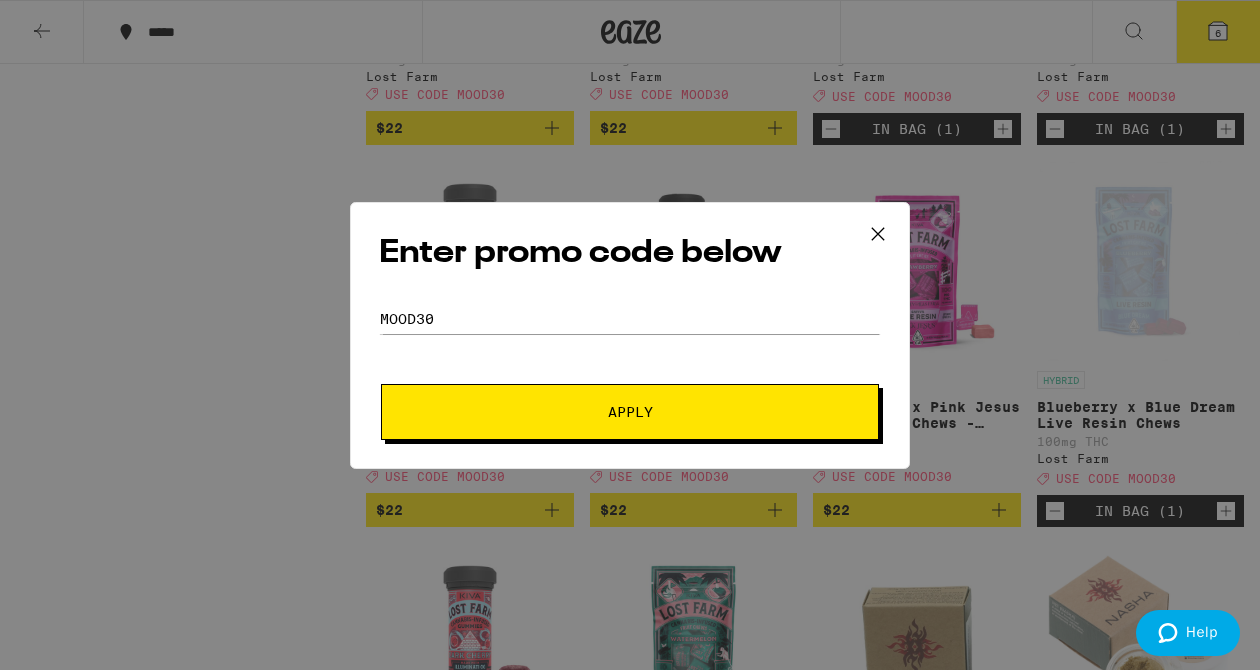 click on "Apply" at bounding box center [630, 412] 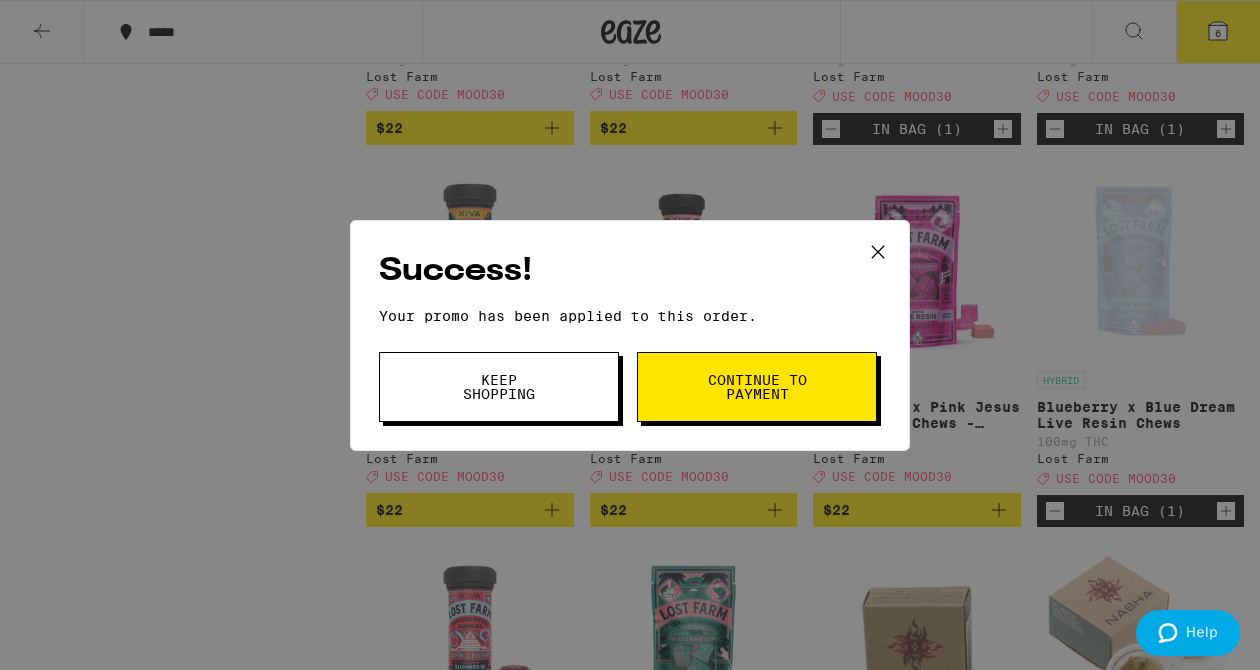 click on "Continue to payment" at bounding box center [757, 387] 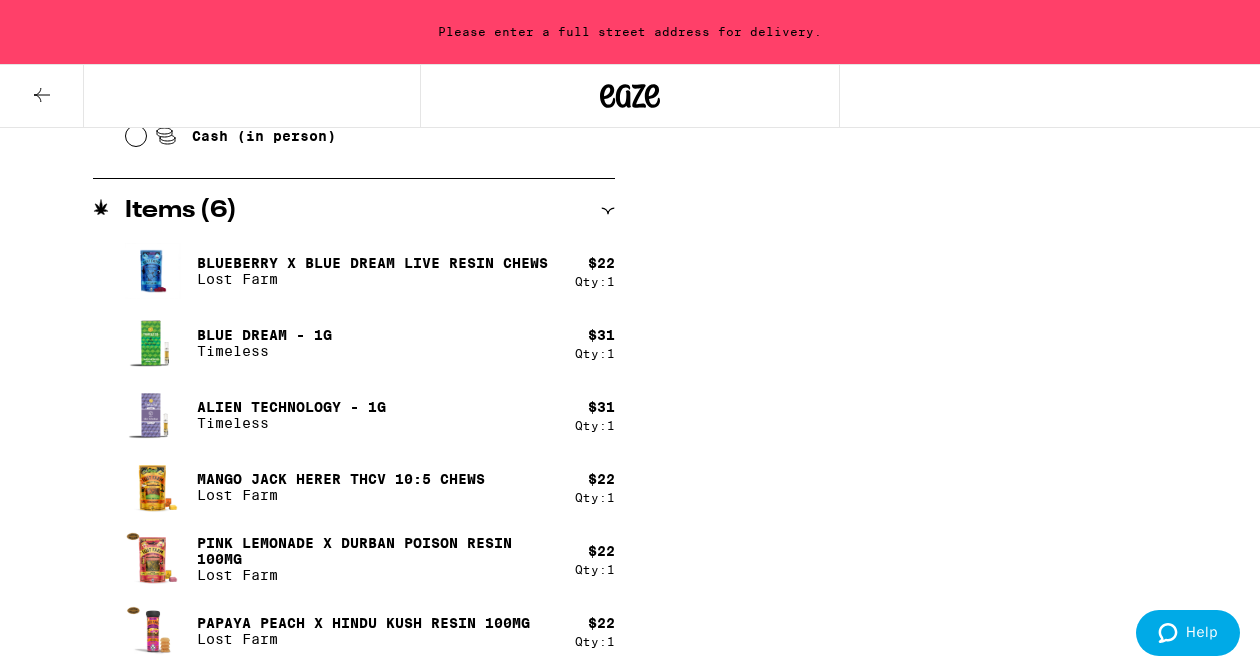 scroll, scrollTop: 1052, scrollLeft: 0, axis: vertical 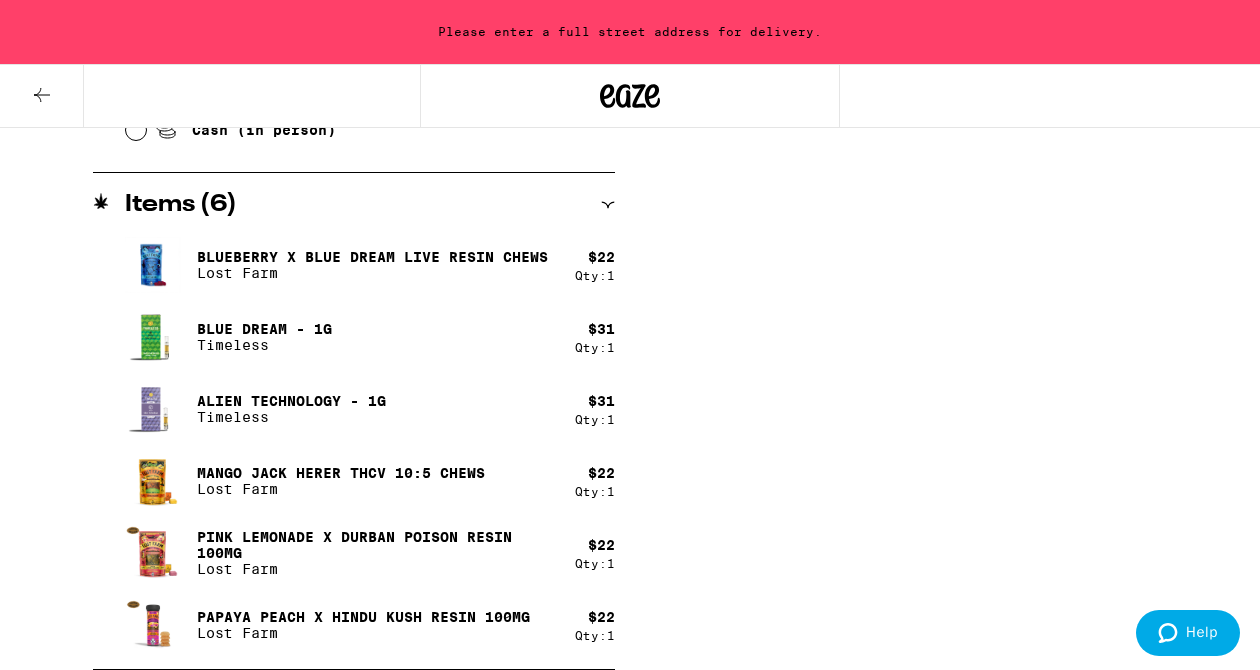 click at bounding box center (42, 96) 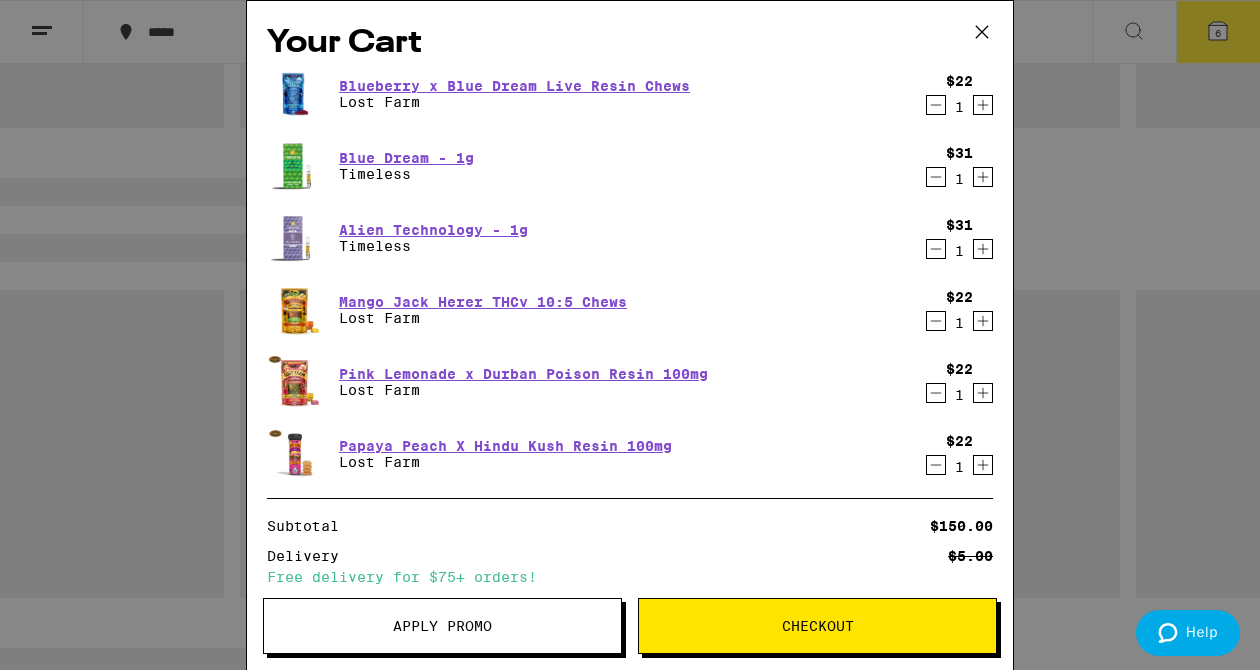 scroll, scrollTop: 0, scrollLeft: 0, axis: both 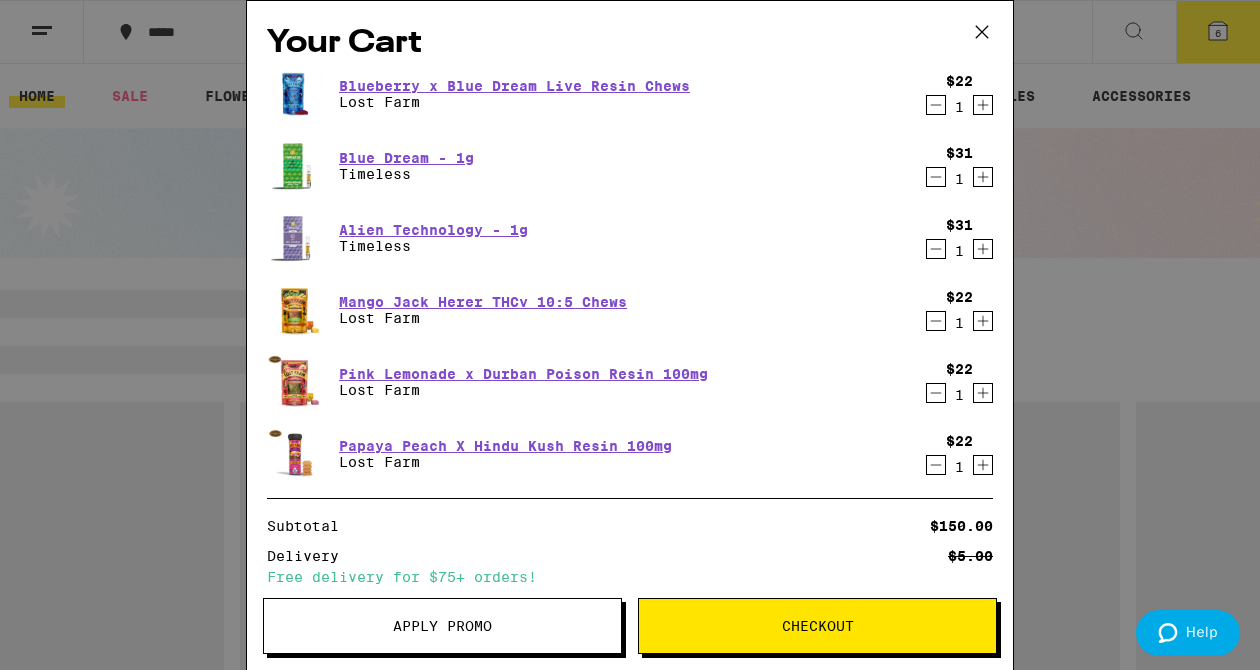 click 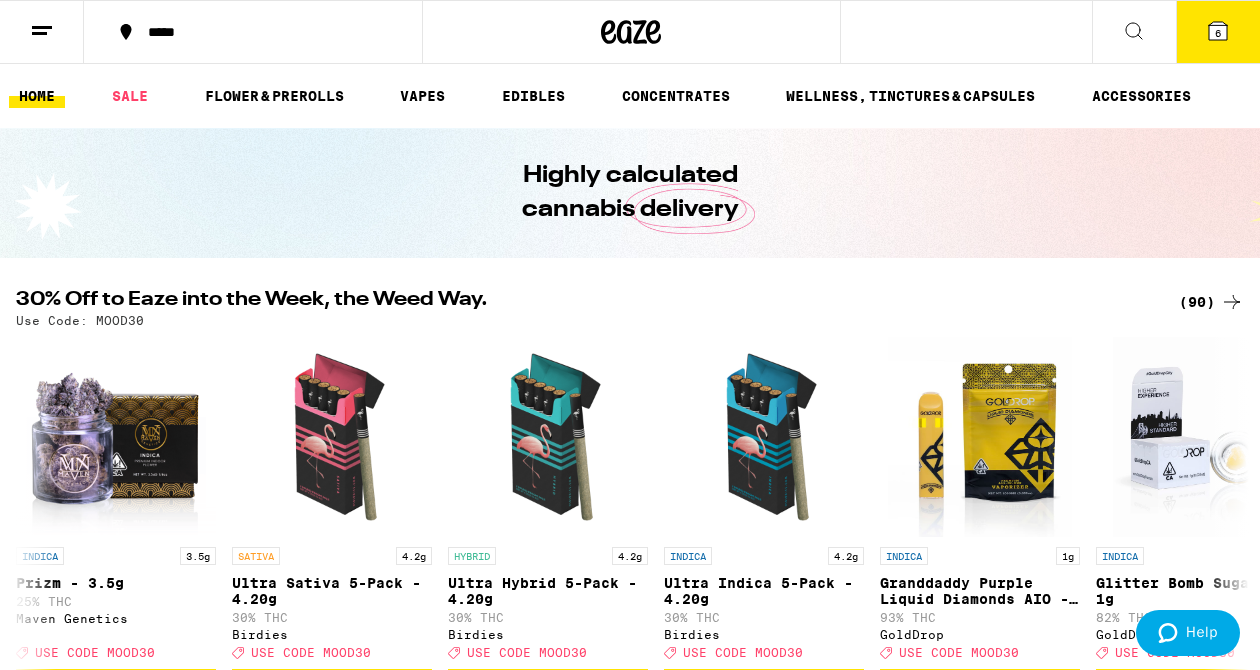 click on "Your Cart Blueberry x Blue Dream Live Resin Chews Lost Farm $22 1 Blue Dream - 1g Timeless $31 1 Alien Technology - 1g Timeless $31 1 Mango Jack Herer THCv 10:5 Chews Lost Farm $22 1 Pink Lemonade x Durban Poison Resin 100mg Lost Farm $22 1 Papaya Peach X Hindu Kush Resin 100mg Lost Farm $22 1 Subtotal $150.00 Delivery $5.00 Free delivery for $75+ orders! Taxes & Fees More Info $54.00 Promo: MOOD30 -$45.00 Order Total $159.00 ⚠️ The products in this order can expose you to chemicals including marijuana or cannabis smoke, which is known to the State of California to cause cancer and birth defects or other reproductive harm. For more information go to https:// www.P65Warnings.ca.gov Apply Promo Checkout" at bounding box center [630, 335] 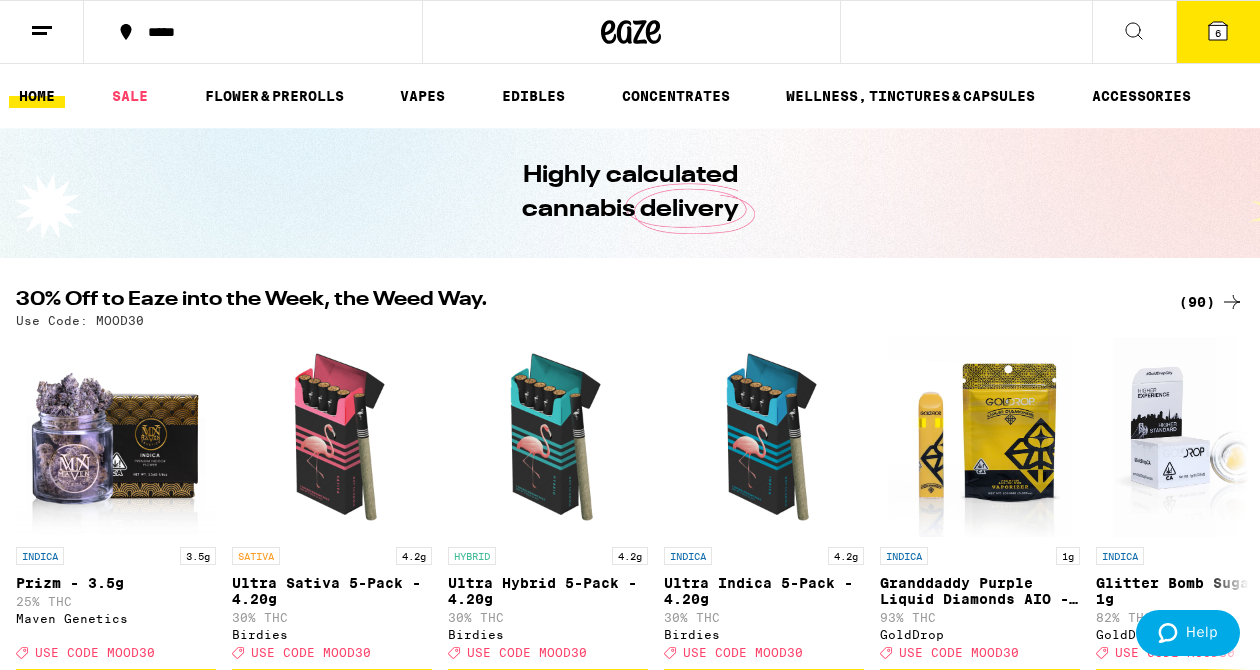 click 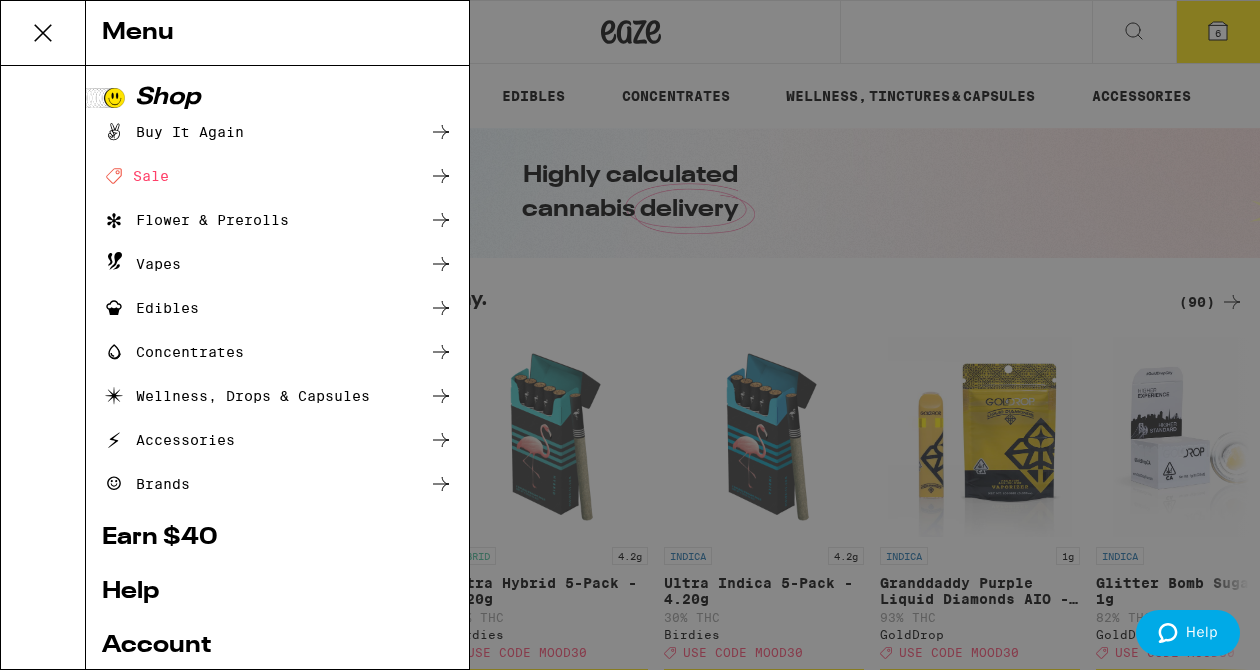 scroll, scrollTop: 0, scrollLeft: 0, axis: both 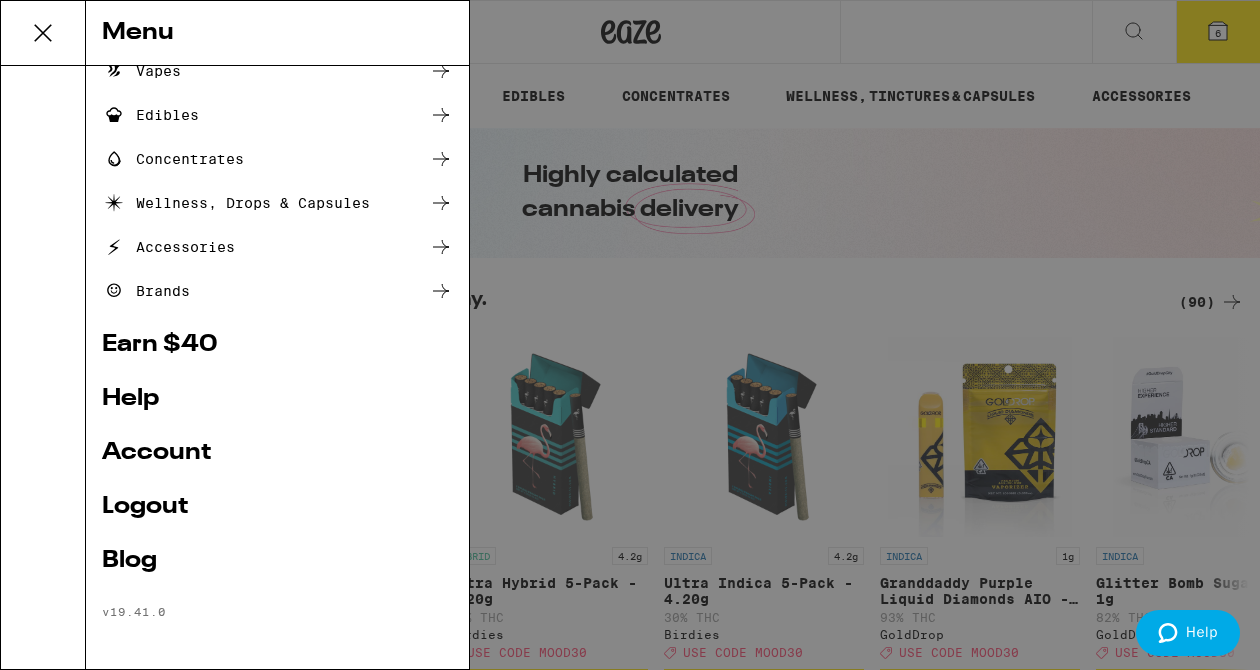 click on "Account" at bounding box center [277, 453] 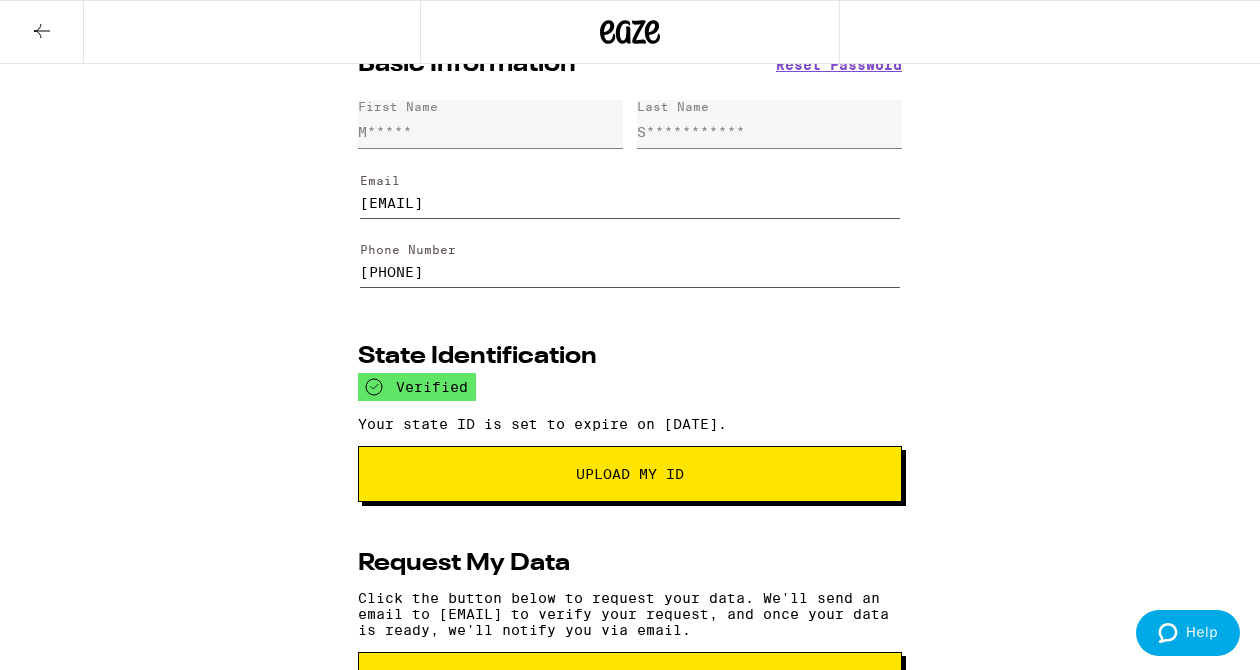 scroll, scrollTop: 0, scrollLeft: 0, axis: both 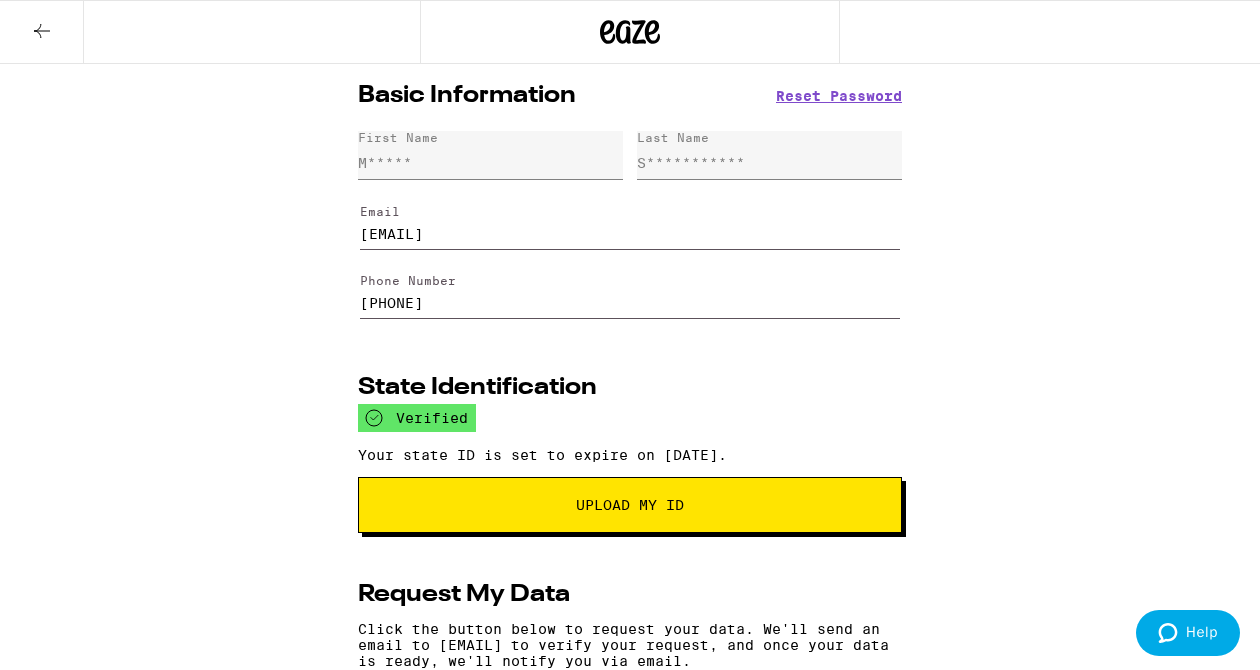 click 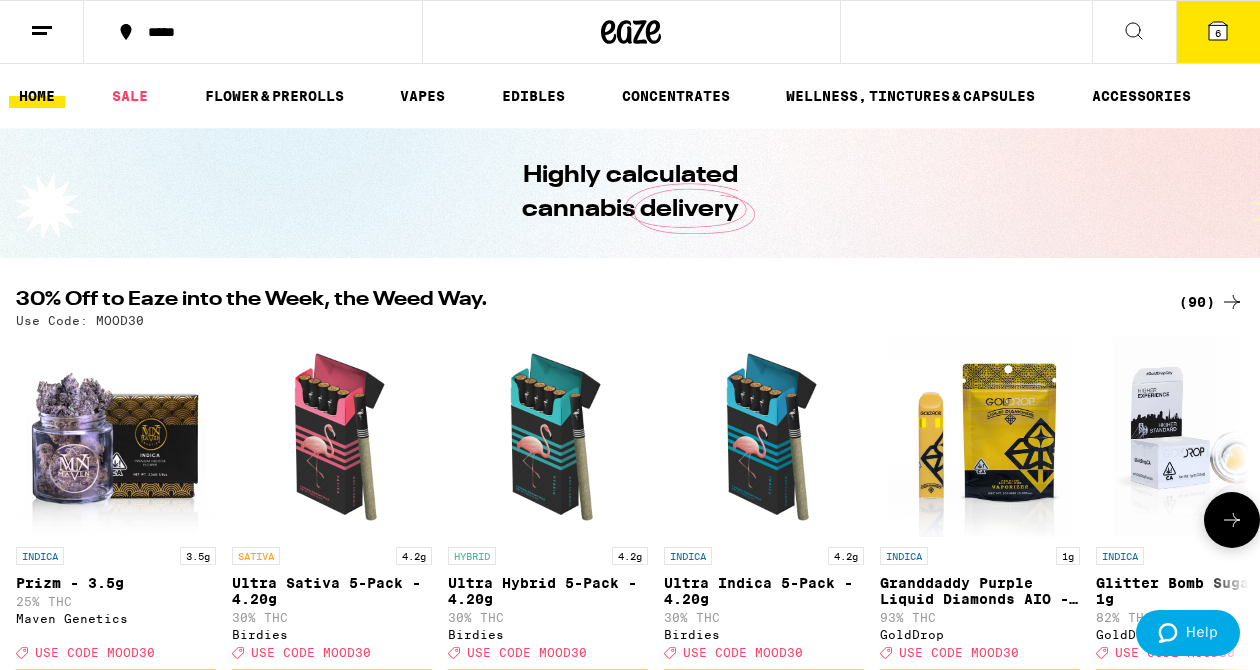 scroll, scrollTop: 0, scrollLeft: 0, axis: both 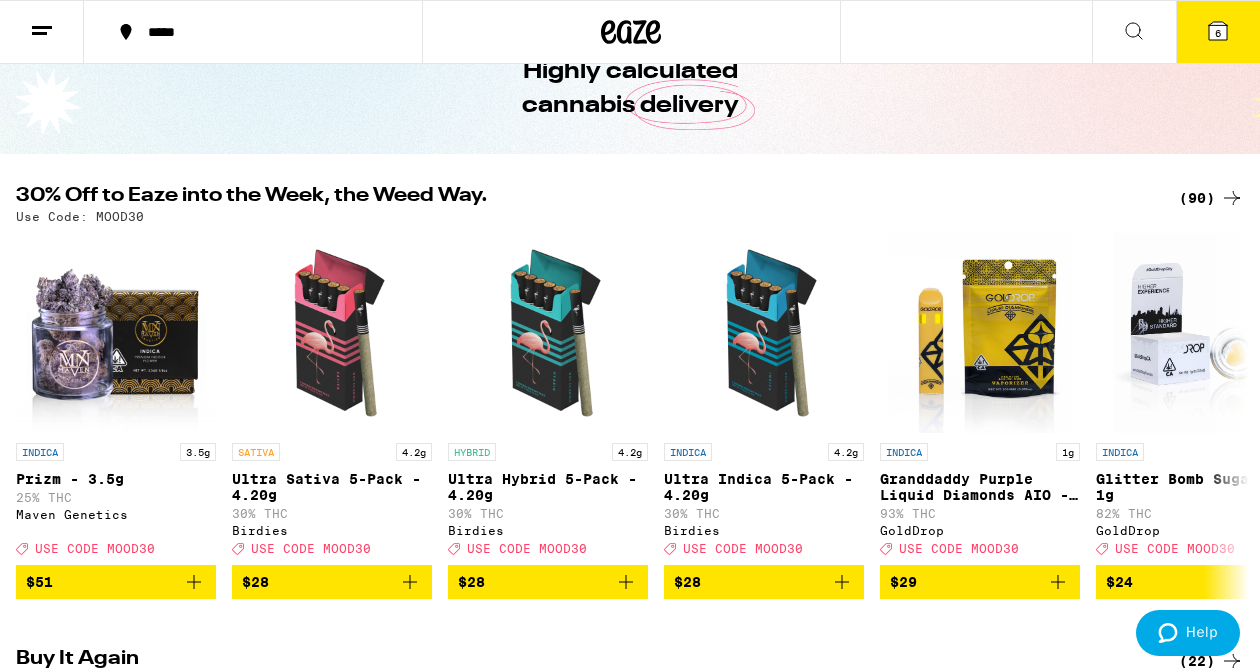 click on "Use Code: MOOD30" at bounding box center (630, 216) 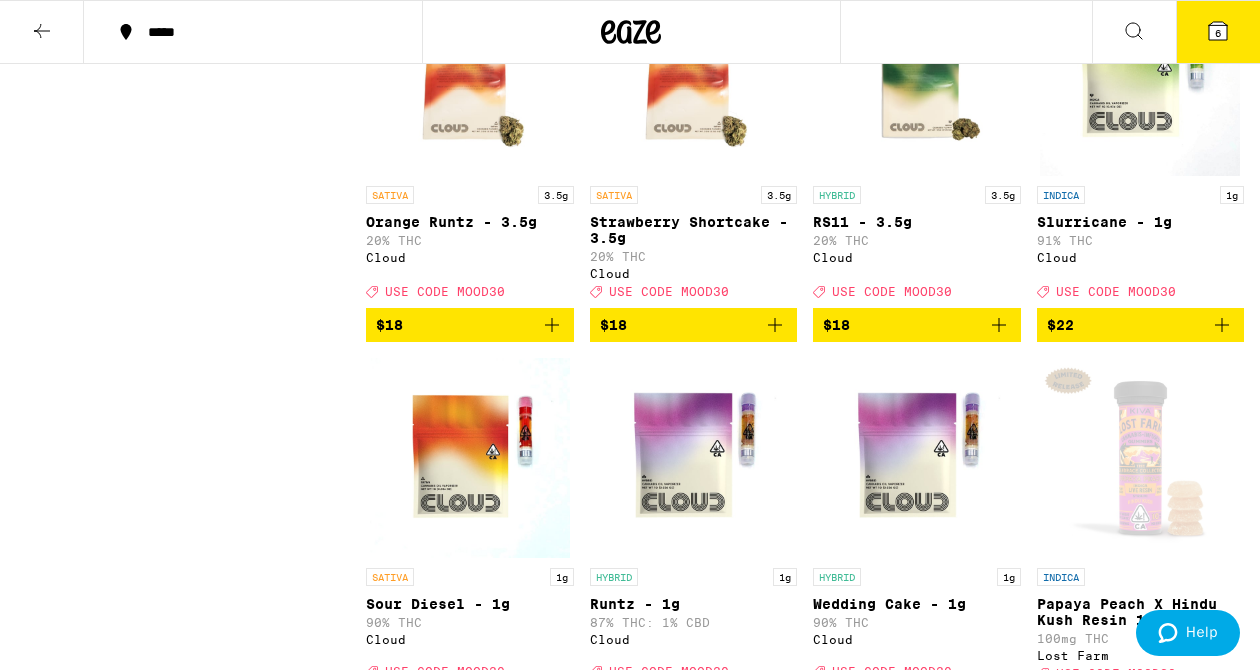 scroll, scrollTop: 1992, scrollLeft: 0, axis: vertical 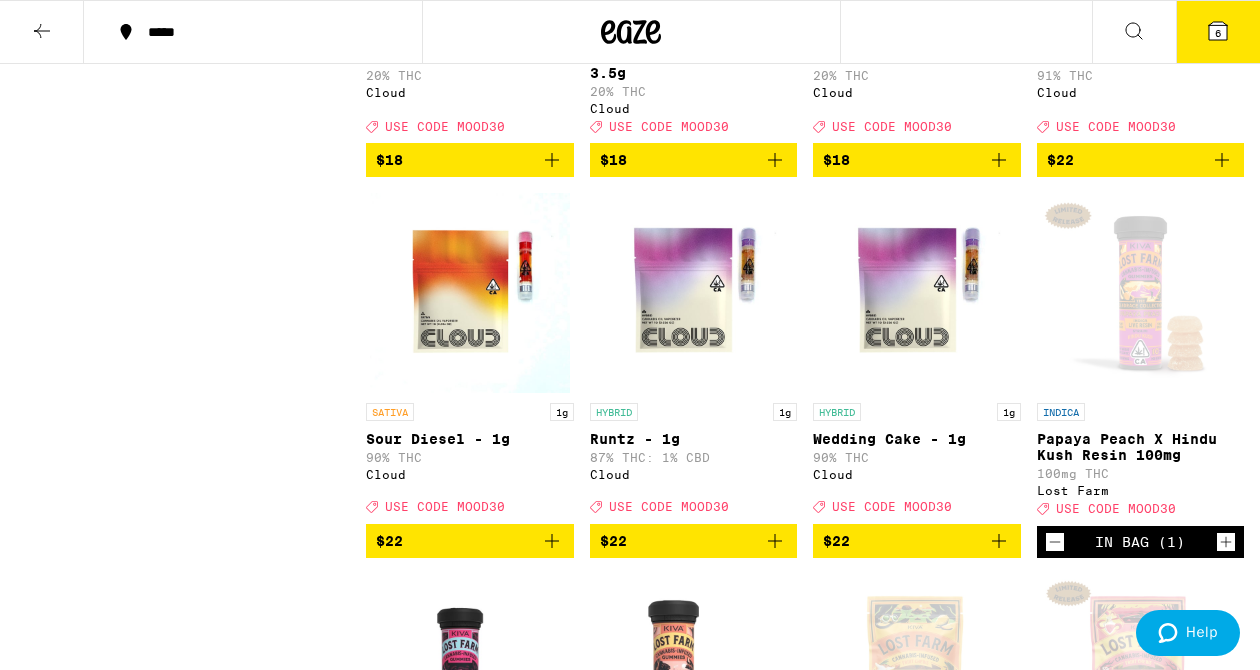 click on "6" at bounding box center (1218, 32) 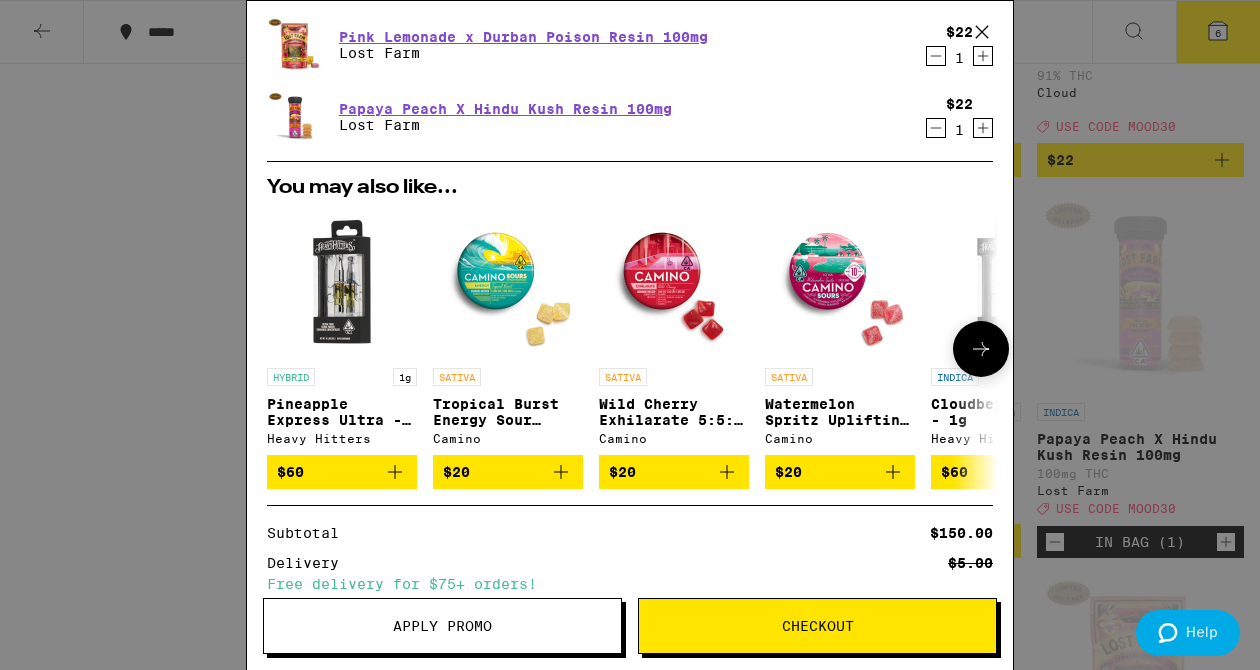 scroll, scrollTop: 0, scrollLeft: 0, axis: both 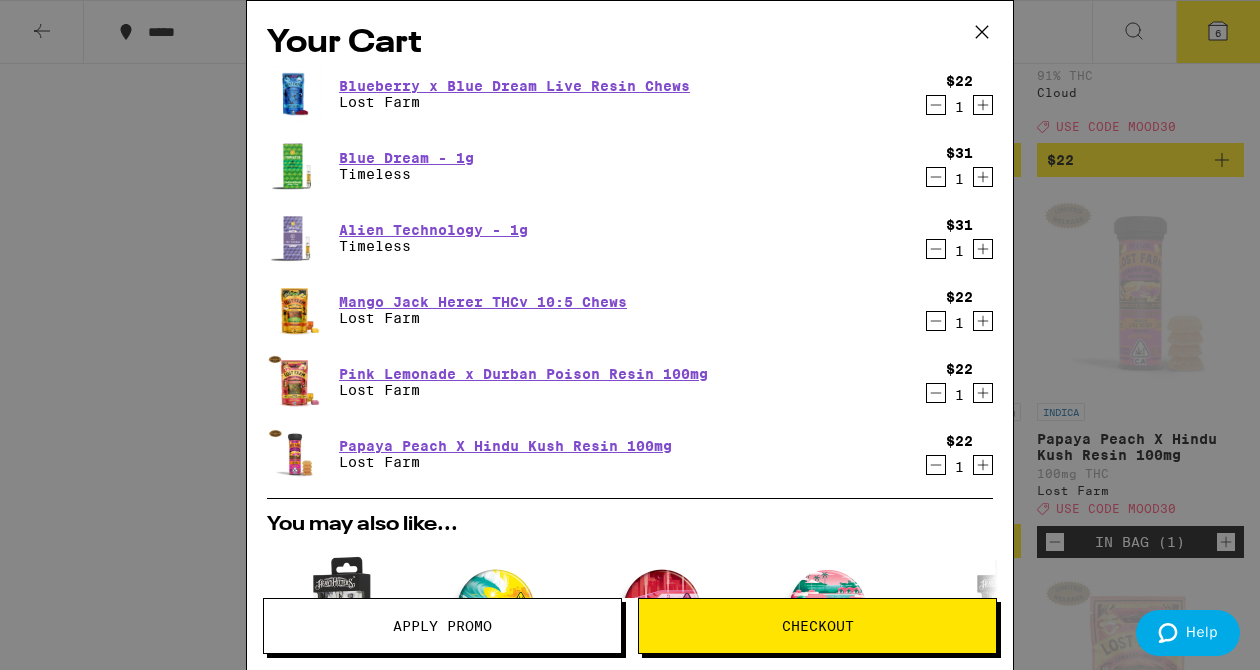 click 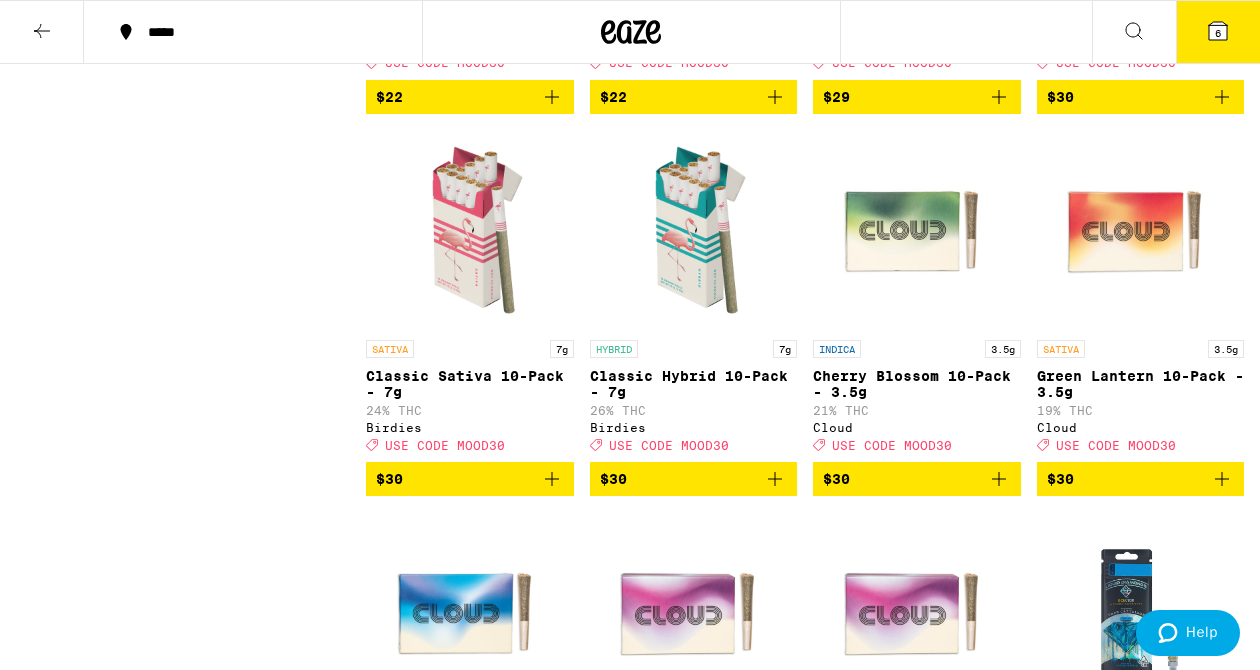 scroll, scrollTop: 3966, scrollLeft: 0, axis: vertical 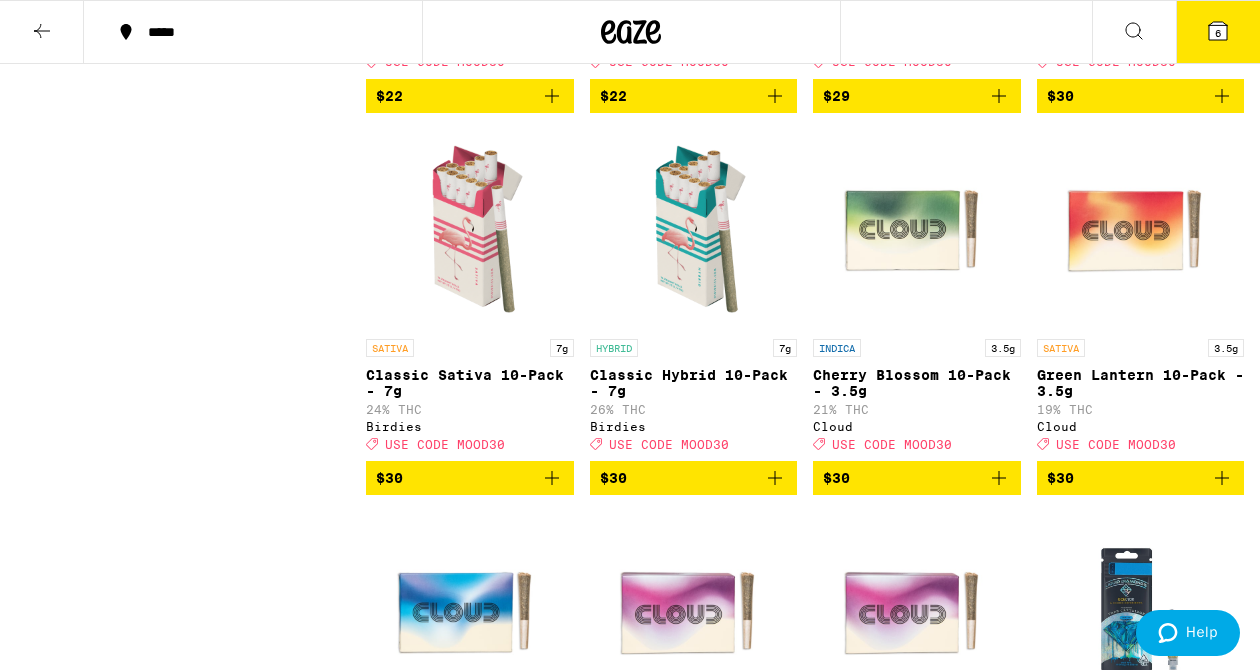 click at bounding box center [693, 229] 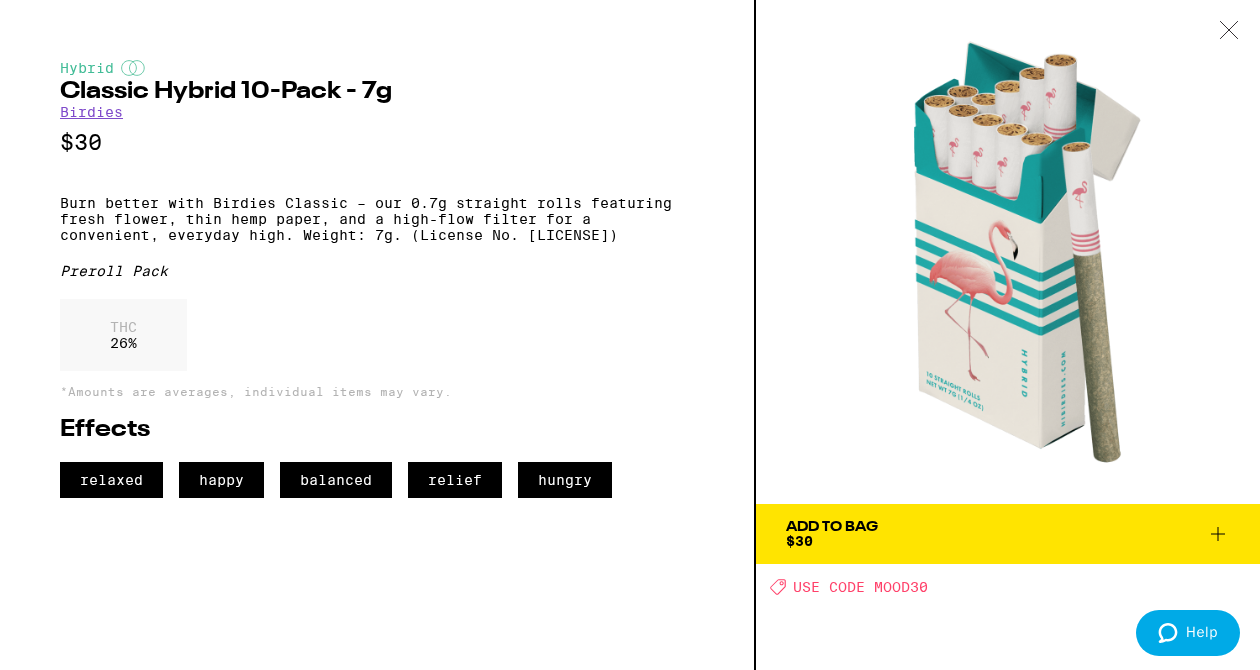 click 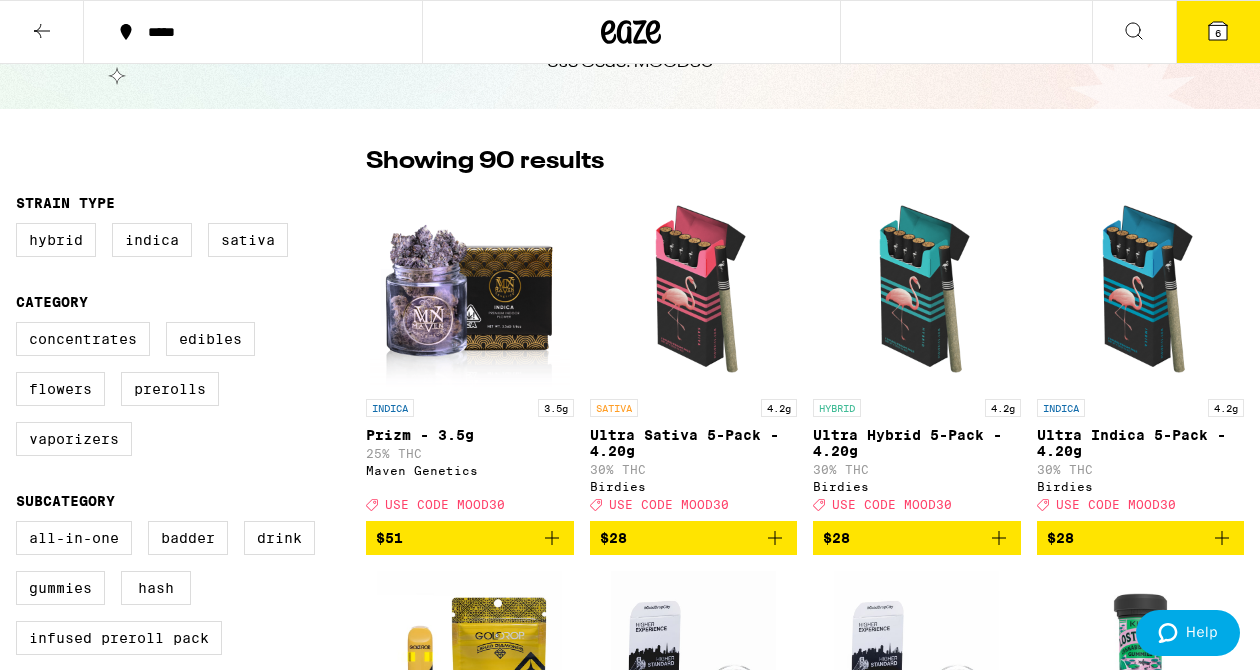 scroll, scrollTop: 86, scrollLeft: 0, axis: vertical 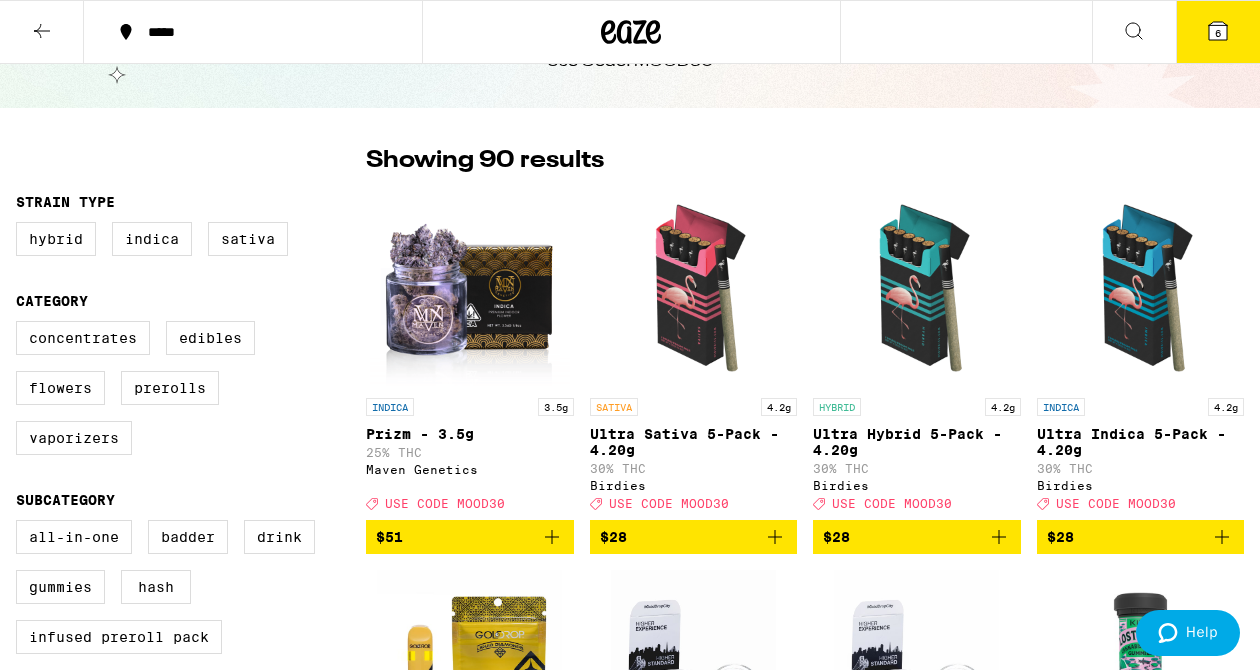 click at bounding box center [917, 288] 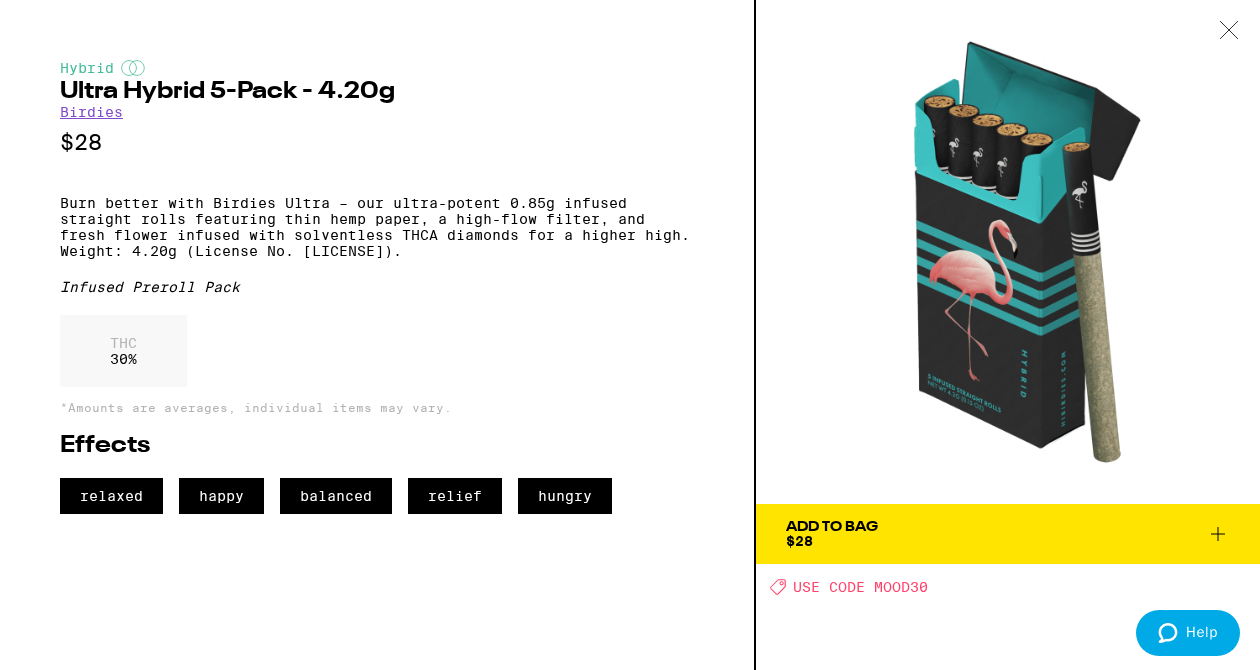 click at bounding box center (1229, 31) 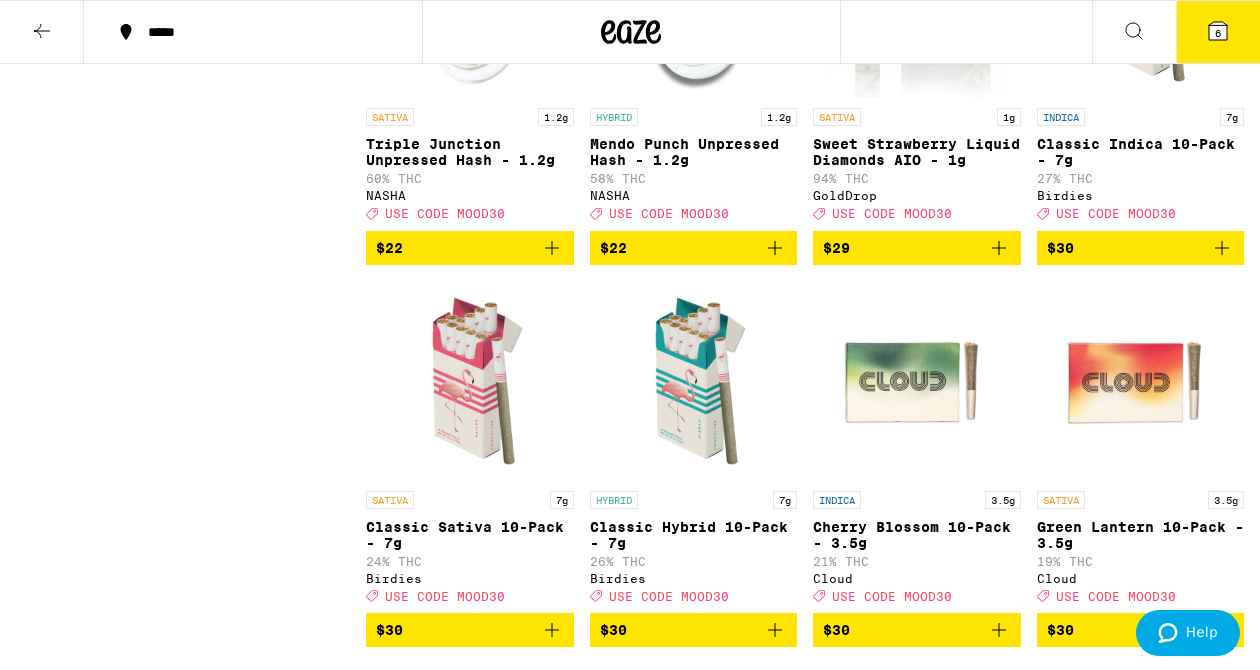 scroll, scrollTop: 3812, scrollLeft: 0, axis: vertical 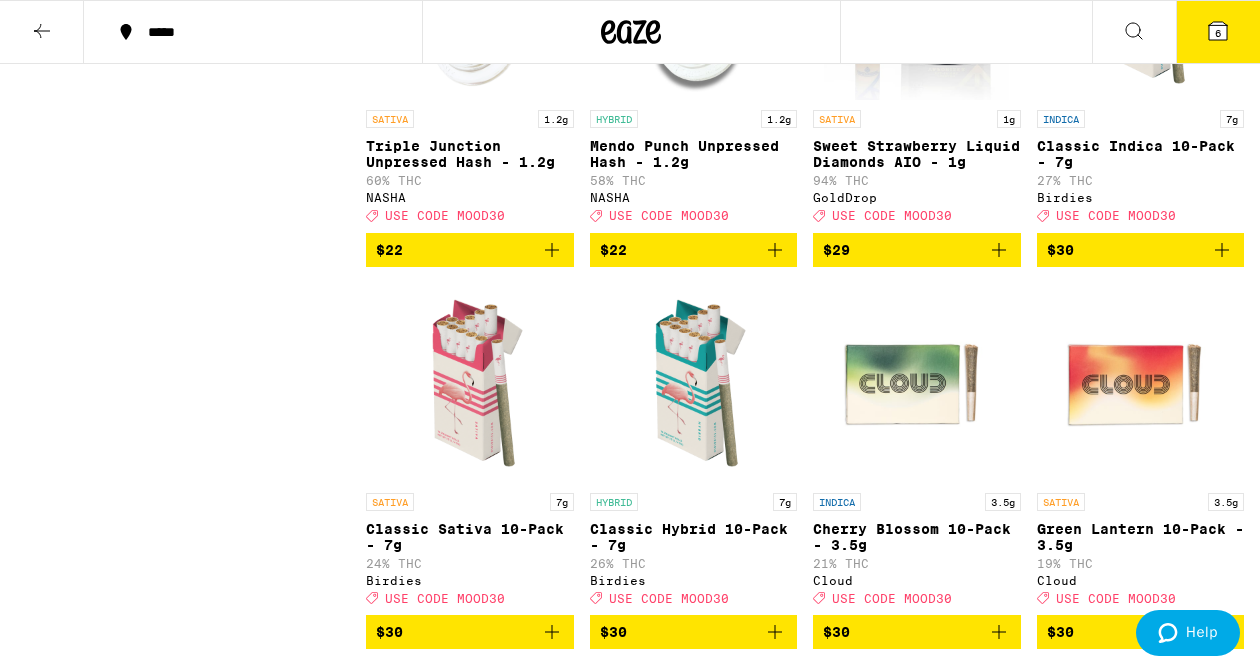 click at bounding box center [693, 383] 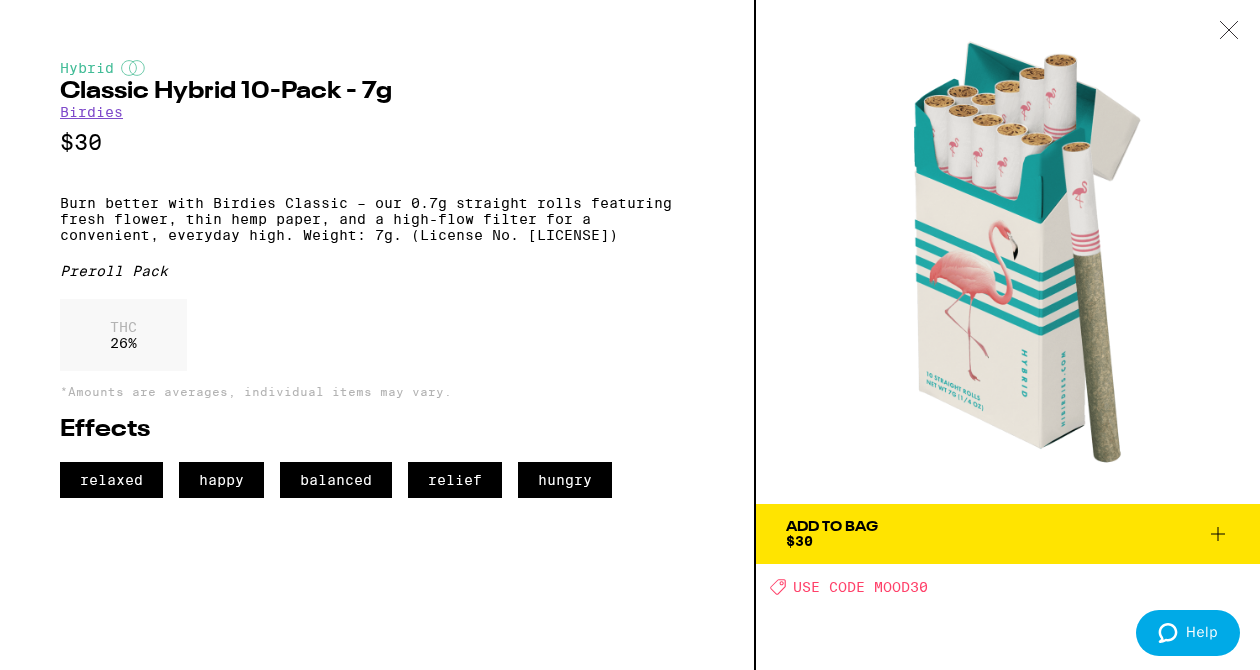 click at bounding box center (1229, 31) 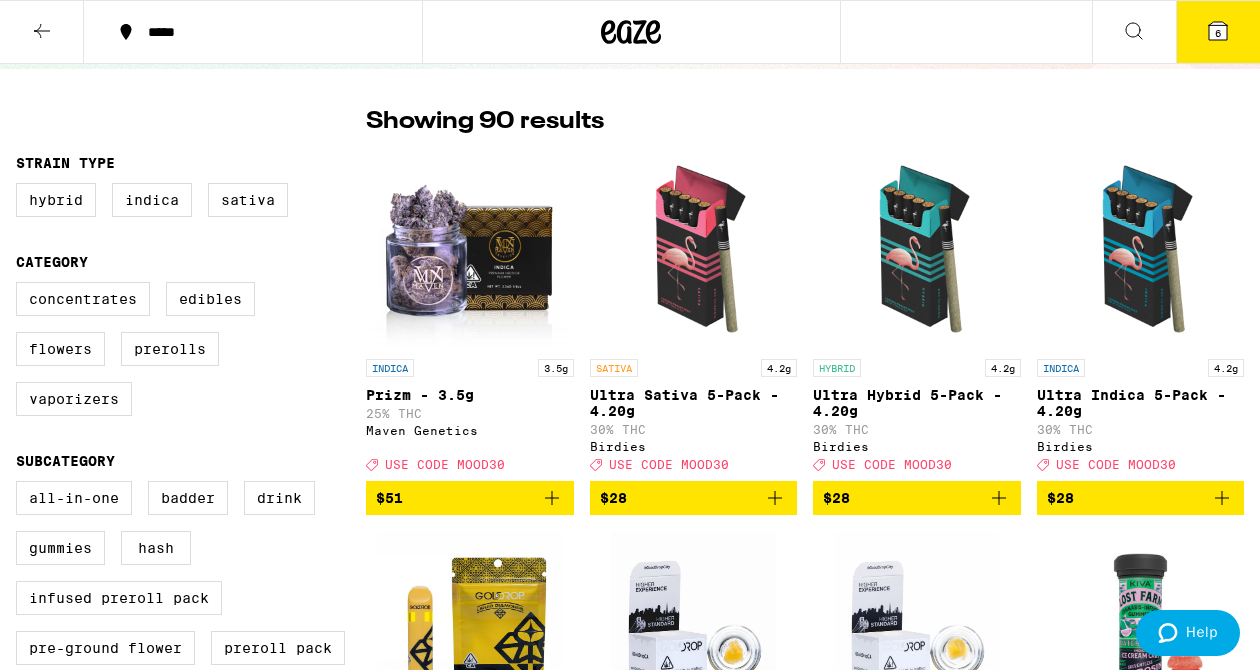 scroll, scrollTop: 124, scrollLeft: 0, axis: vertical 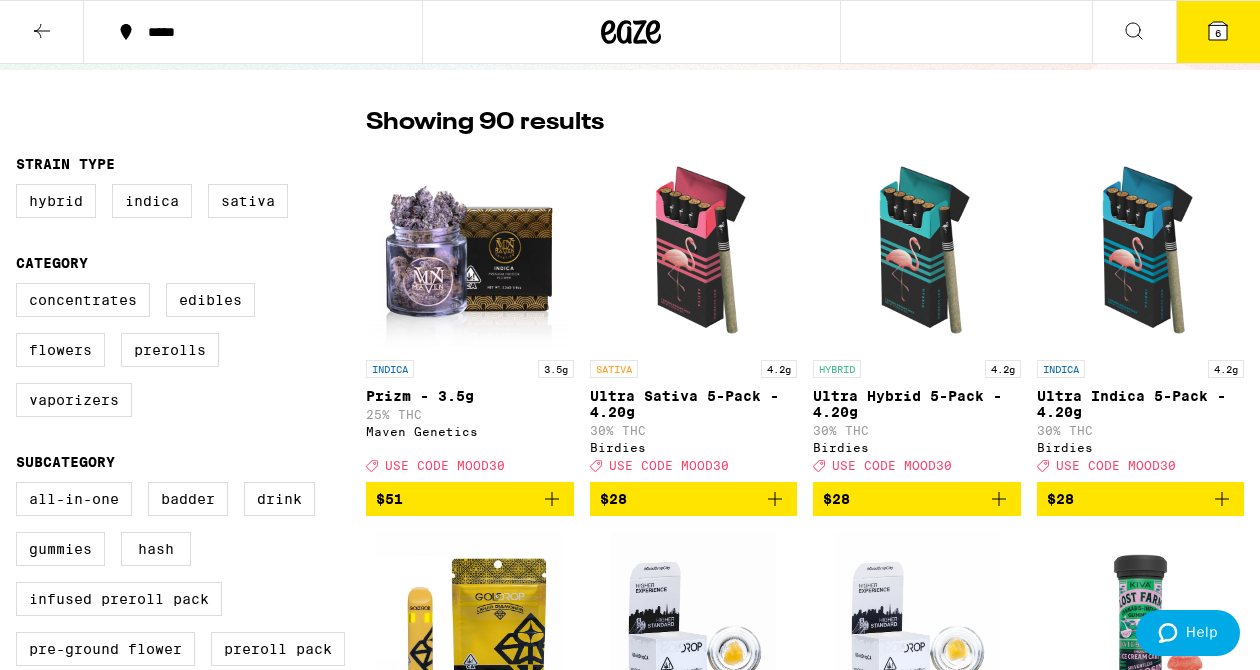 click at bounding box center (917, 250) 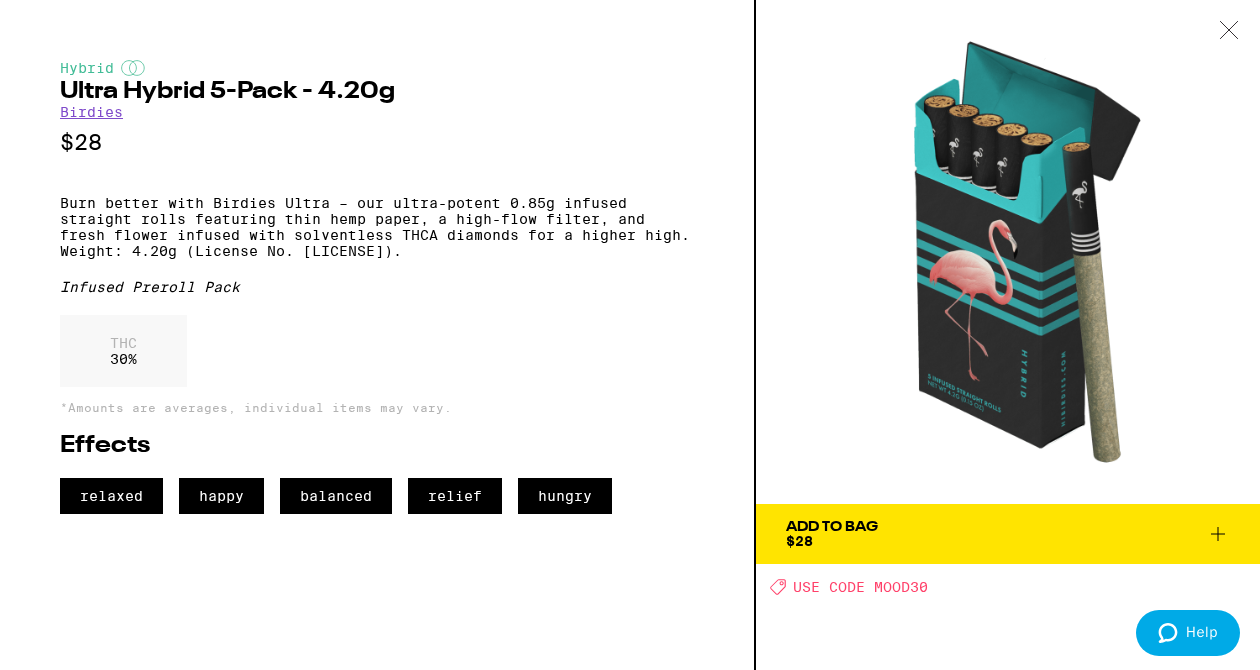 click 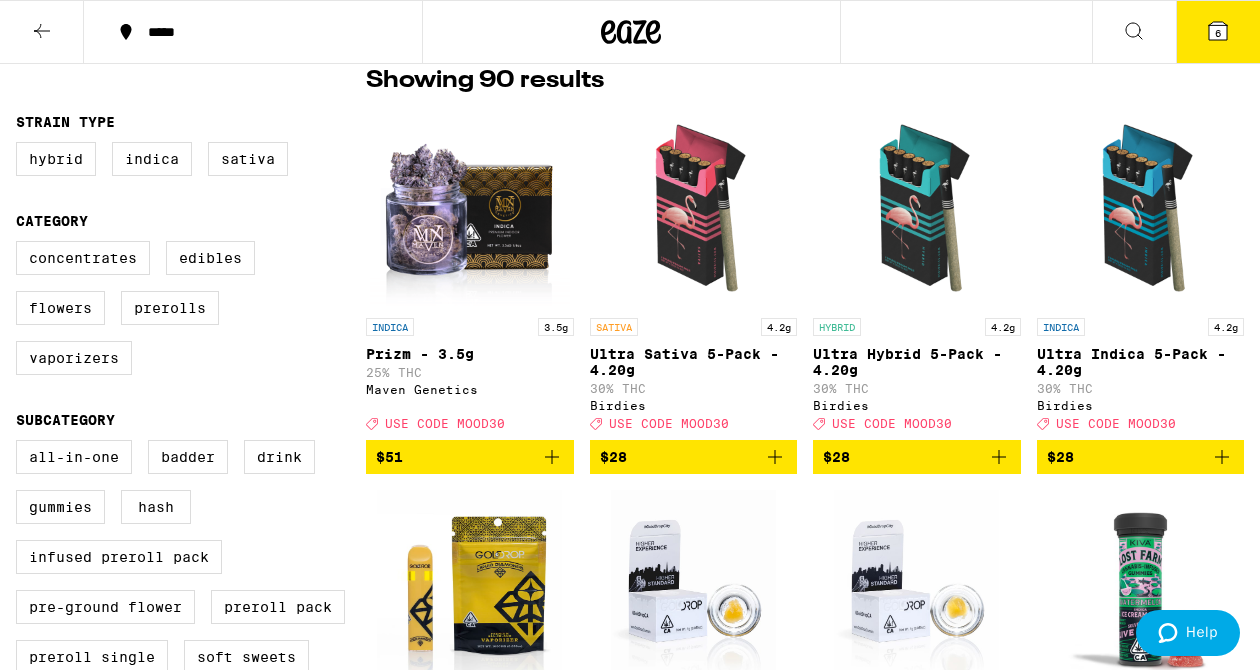 scroll, scrollTop: 167, scrollLeft: 0, axis: vertical 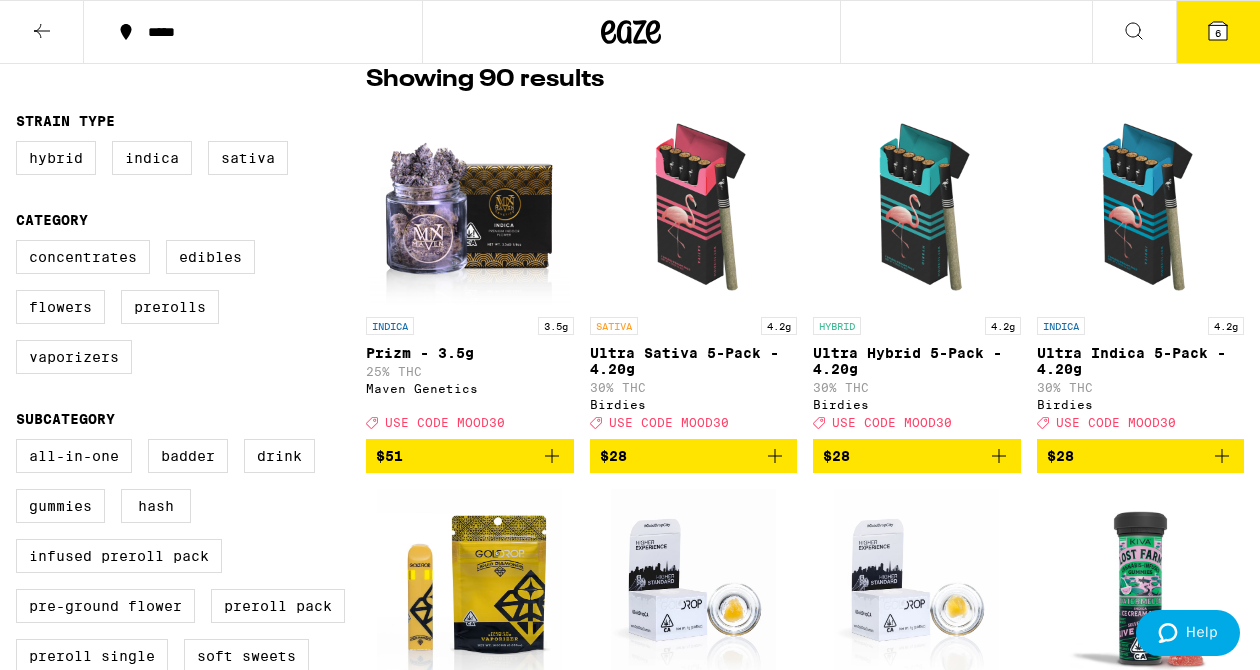 click 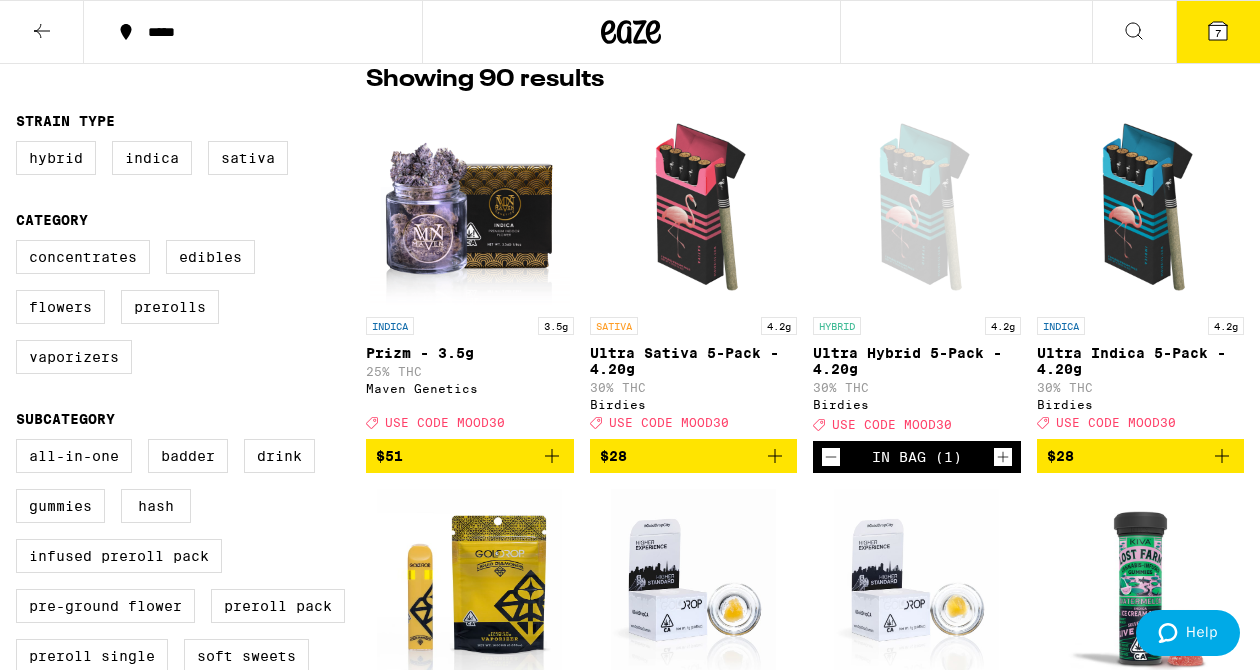 click 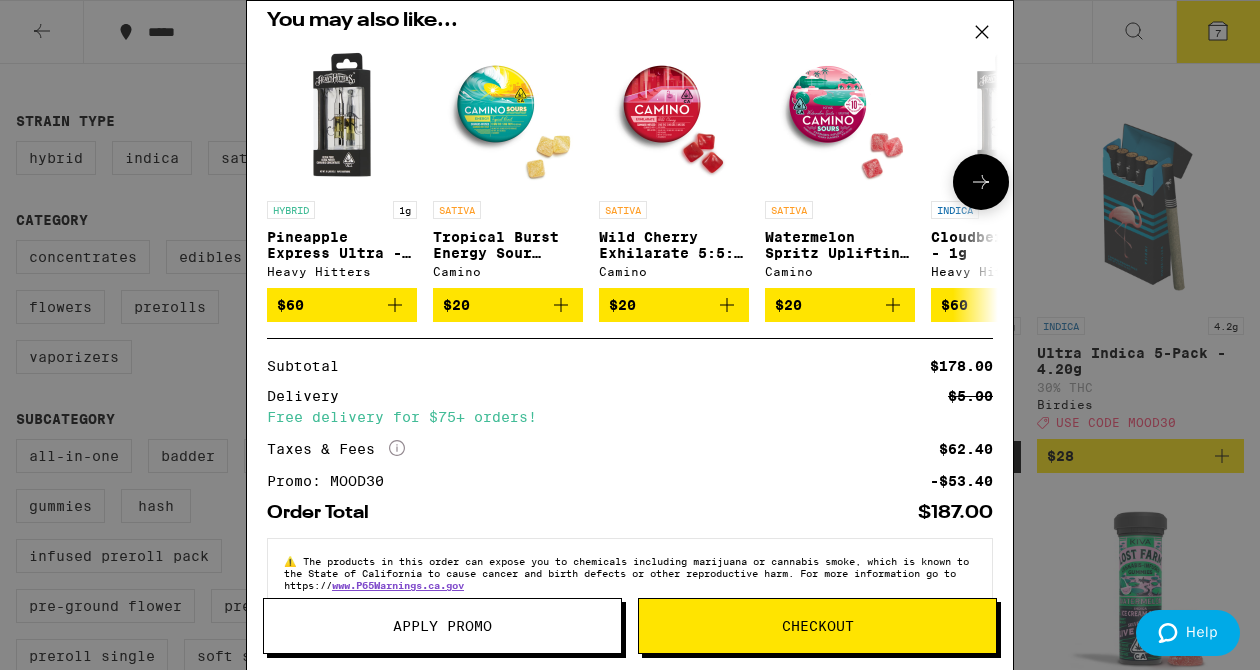 scroll, scrollTop: 620, scrollLeft: 0, axis: vertical 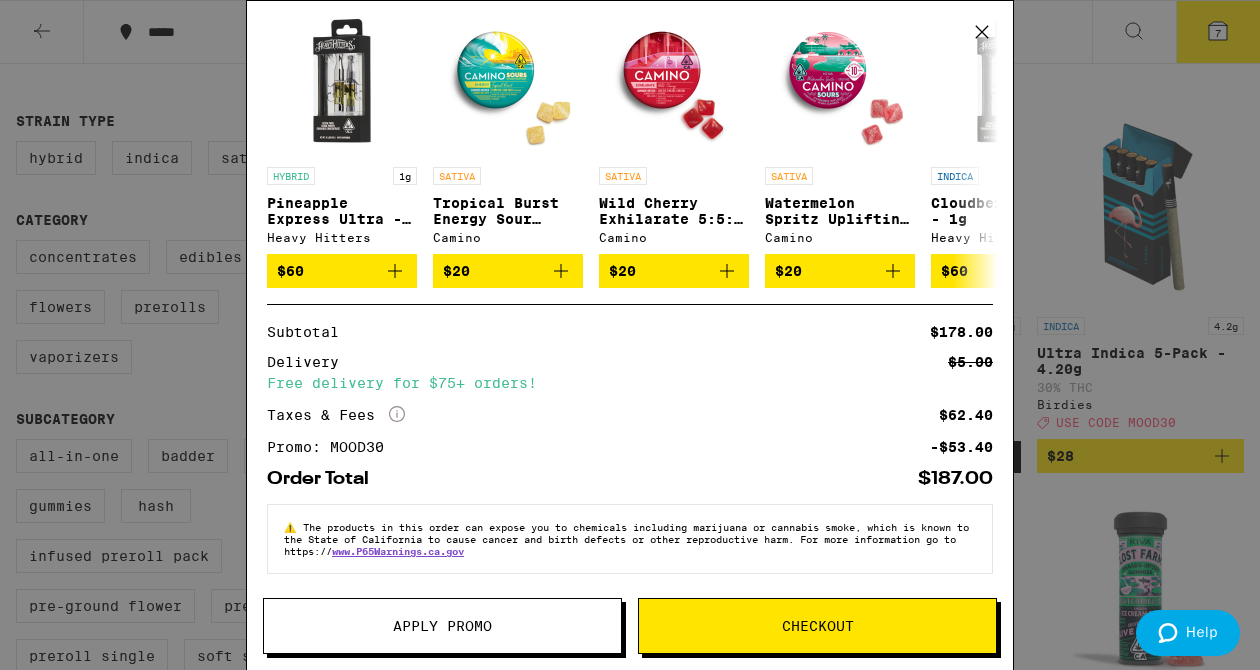 click on "Checkout" at bounding box center (817, 626) 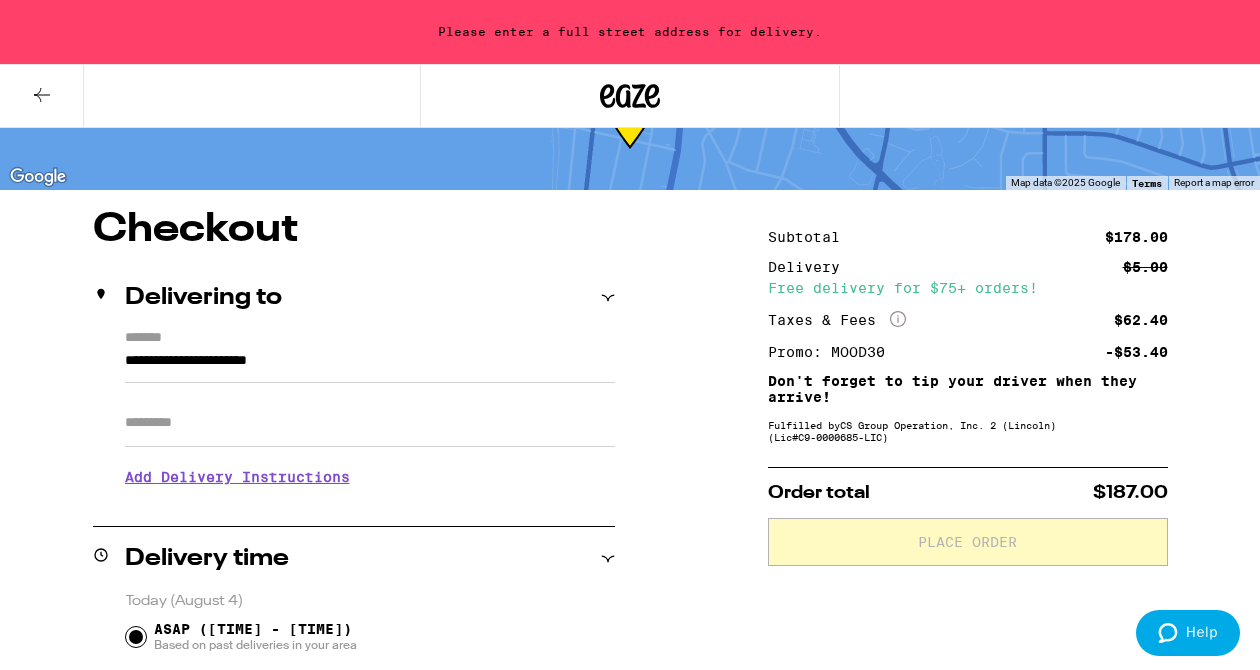 scroll, scrollTop: 98, scrollLeft: 0, axis: vertical 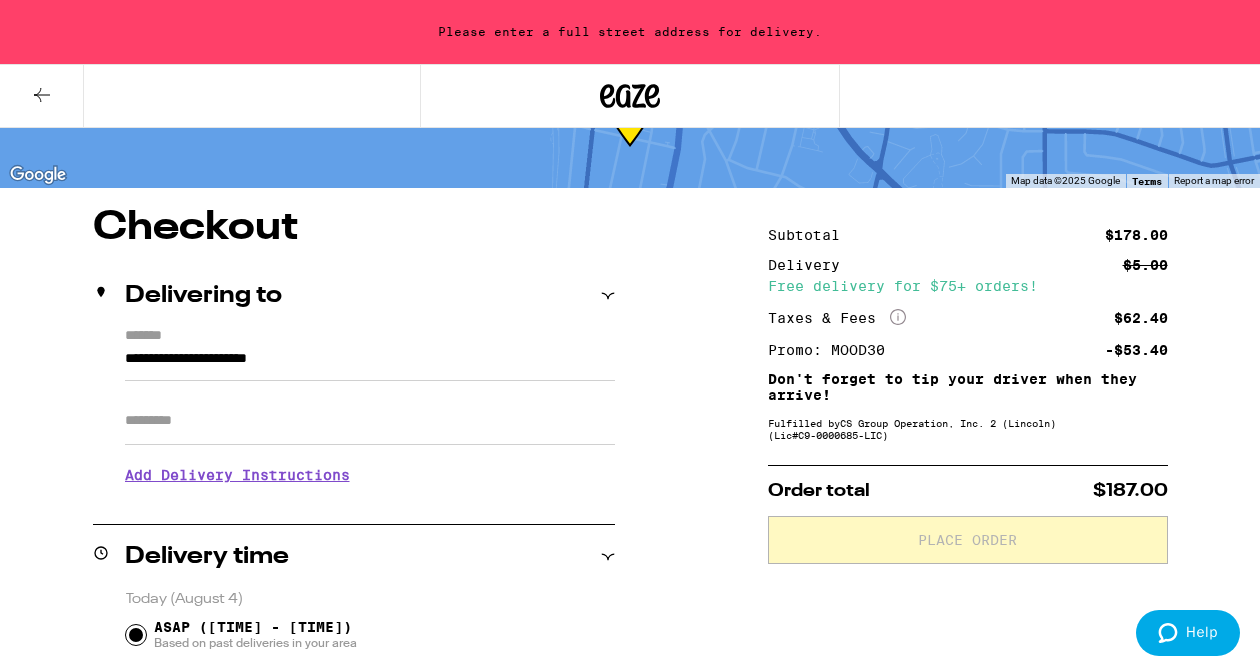 click on "Apt/Suite" at bounding box center [370, 421] 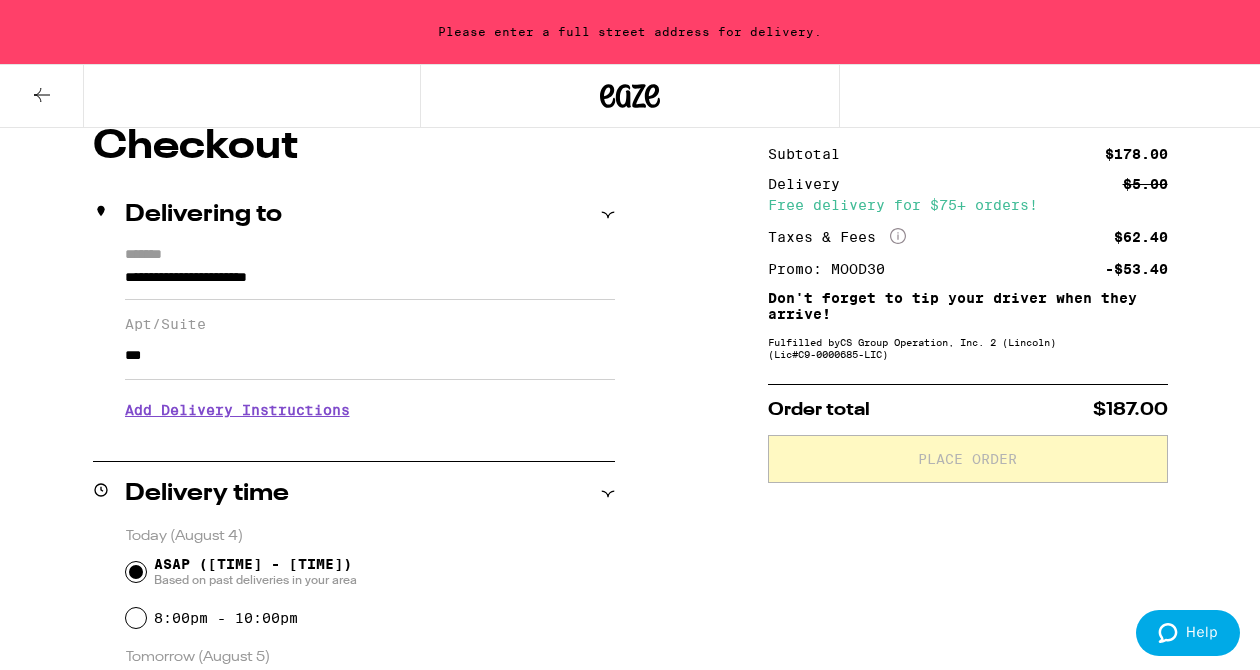 scroll, scrollTop: 181, scrollLeft: 0, axis: vertical 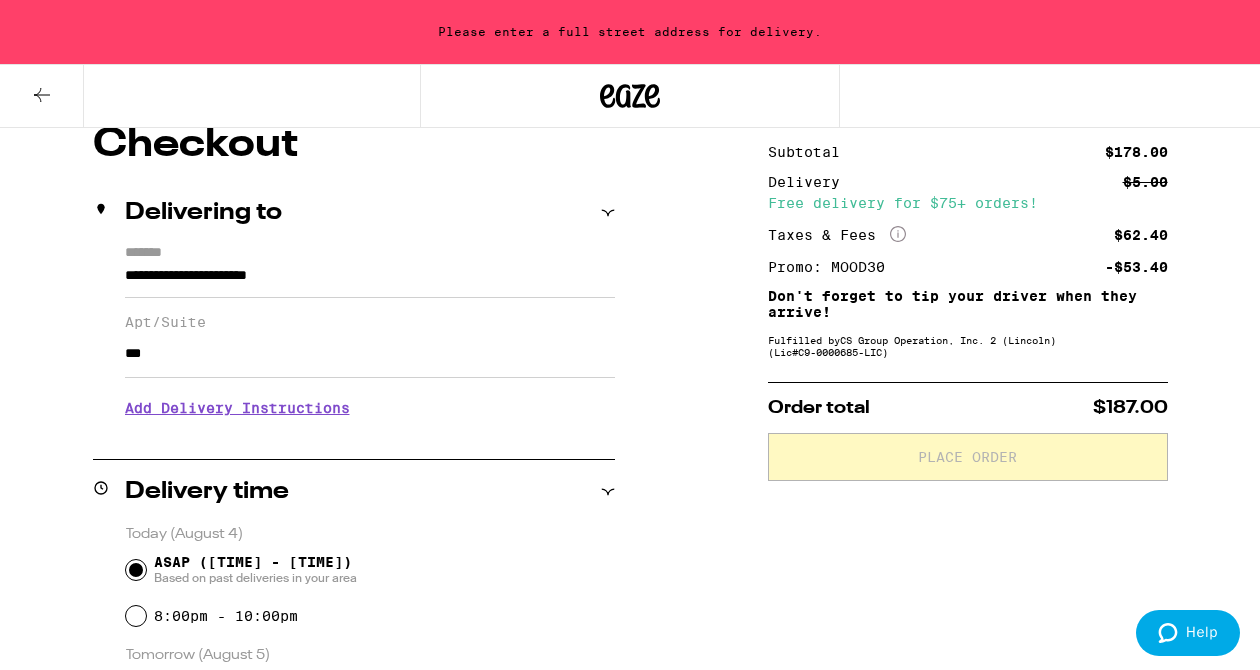 click at bounding box center (42, 96) 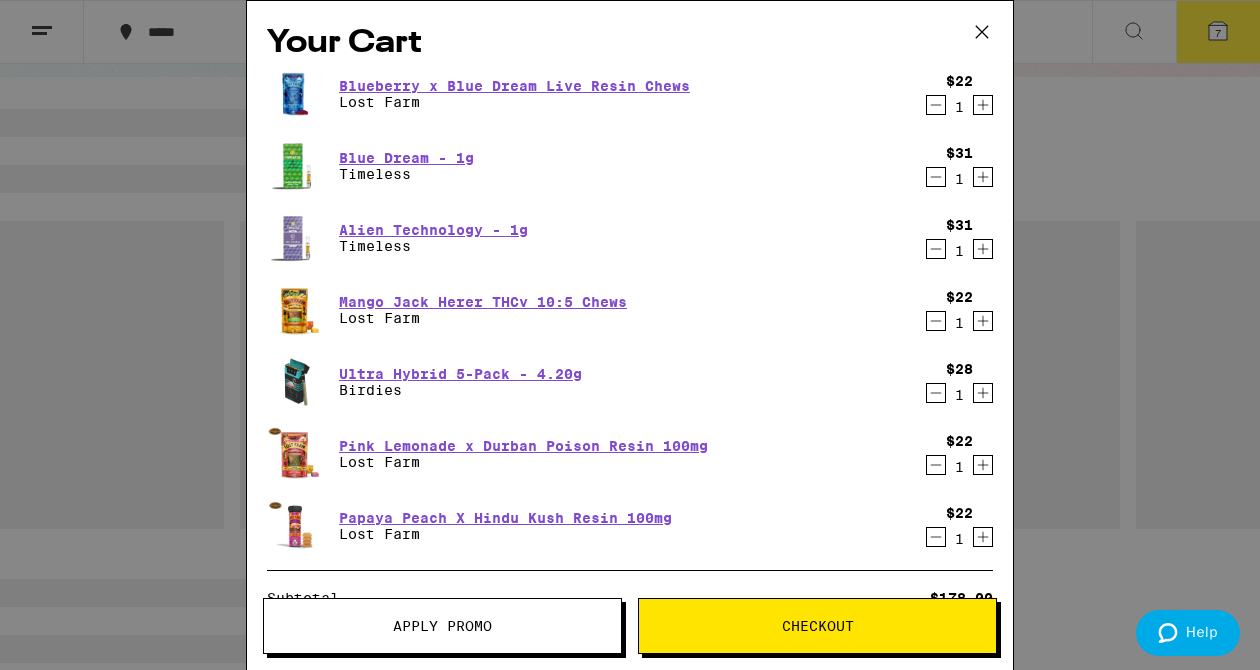 scroll, scrollTop: 0, scrollLeft: 0, axis: both 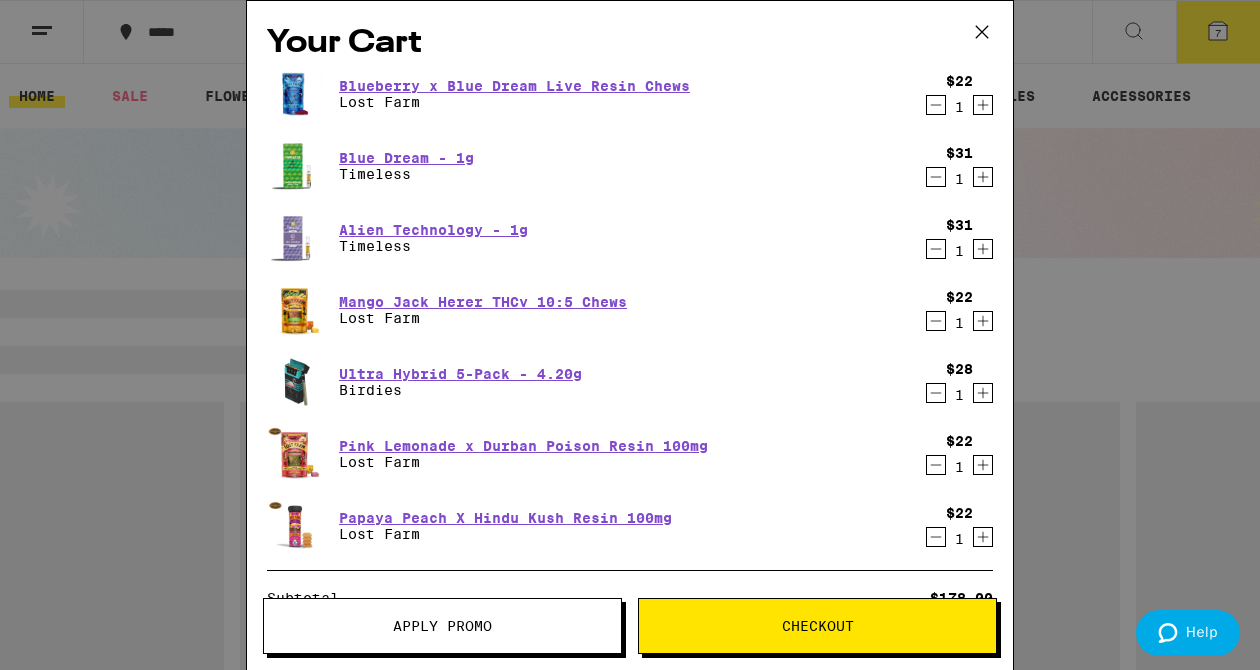 click 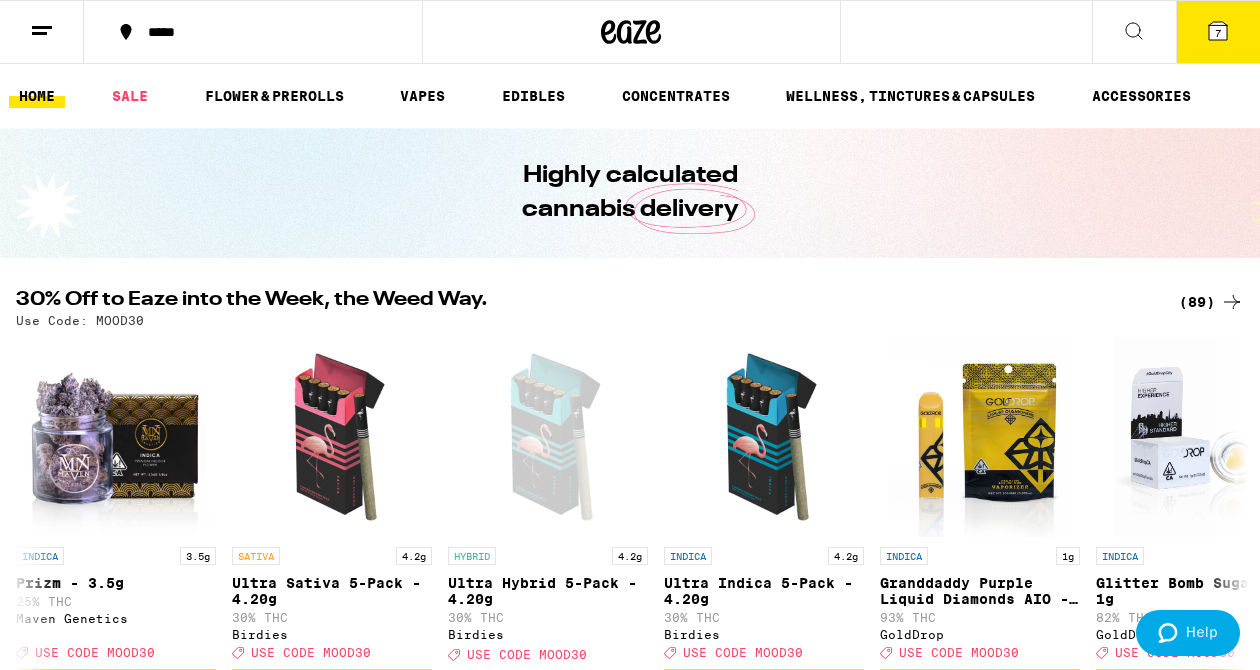 click on "Your Cart Blueberry x Blue Dream Live Resin Chews Lost Farm $22 1 Blue Dream - 1g Timeless $31 1 Alien Technology - 1g Timeless $31 1 Mango Jack Herer THCv 10:5 Chews Lost Farm $22 1 Ultra Hybrid 5-Pack - 4.20g Birdies $28 1 Pink Lemonade x Durban Poison Resin 100mg Lost Farm $22 1 Papaya Peach X Hindu Kush Resin 100mg Lost Farm $22 1 Subtotal $178.00 Delivery $5.00 Free delivery for $75+ orders! Taxes & Fees More Info $62.40 Promo: MOOD30 -$53.40 Order Total $187.00 ⚠️ The products in this order can expose you to chemicals including marijuana or cannabis smoke, which is known to the State of California to cause cancer and birth defects or other reproductive harm. For more information go to https:// www.P65Warnings.ca.gov Apply Promo Checkout" at bounding box center [630, 335] 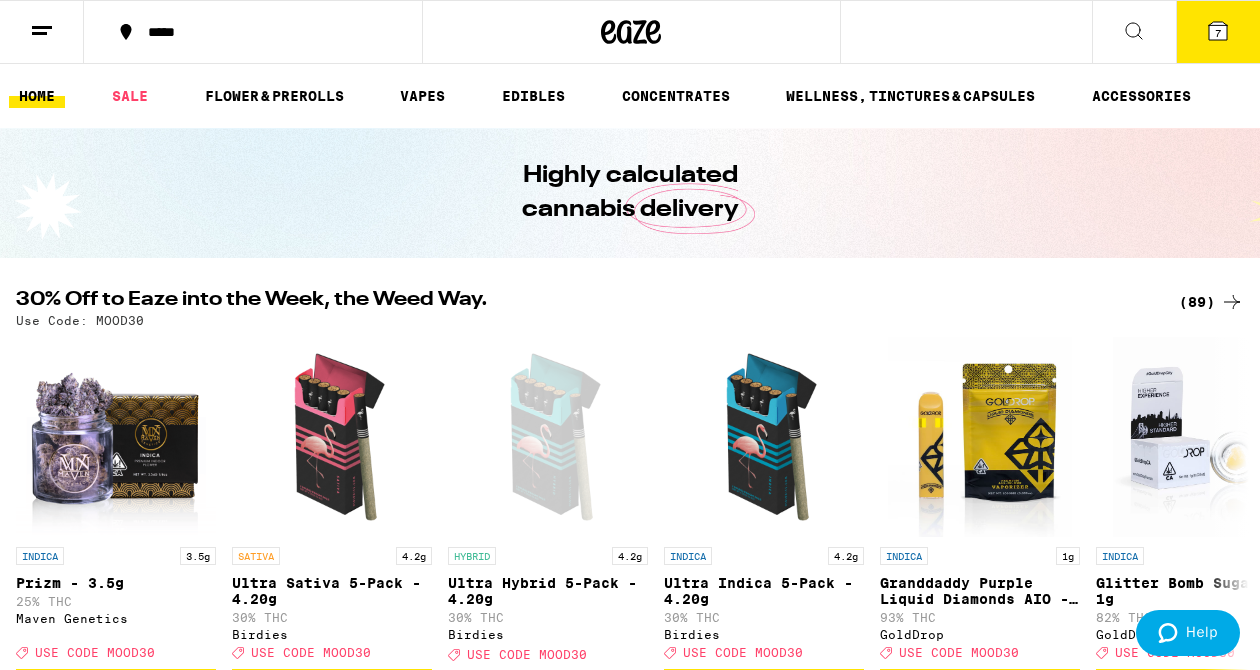 click 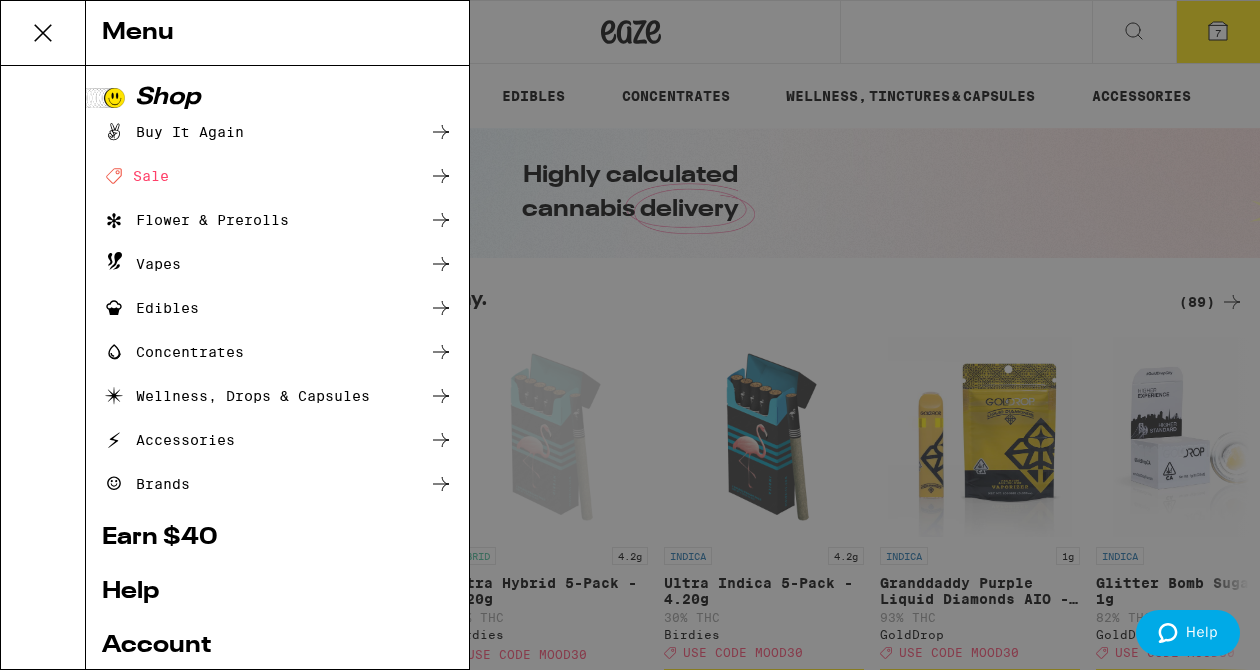 click on "Menu Shop Buy It Again Deal Created with Sketch. Sale Flower & Prerolls Vapes Edibles Concentrates Wellness, Drops & Capsules Accessories Brands Earn $ 40 Help Account Logout Blog v  19.41.0" at bounding box center [630, 335] 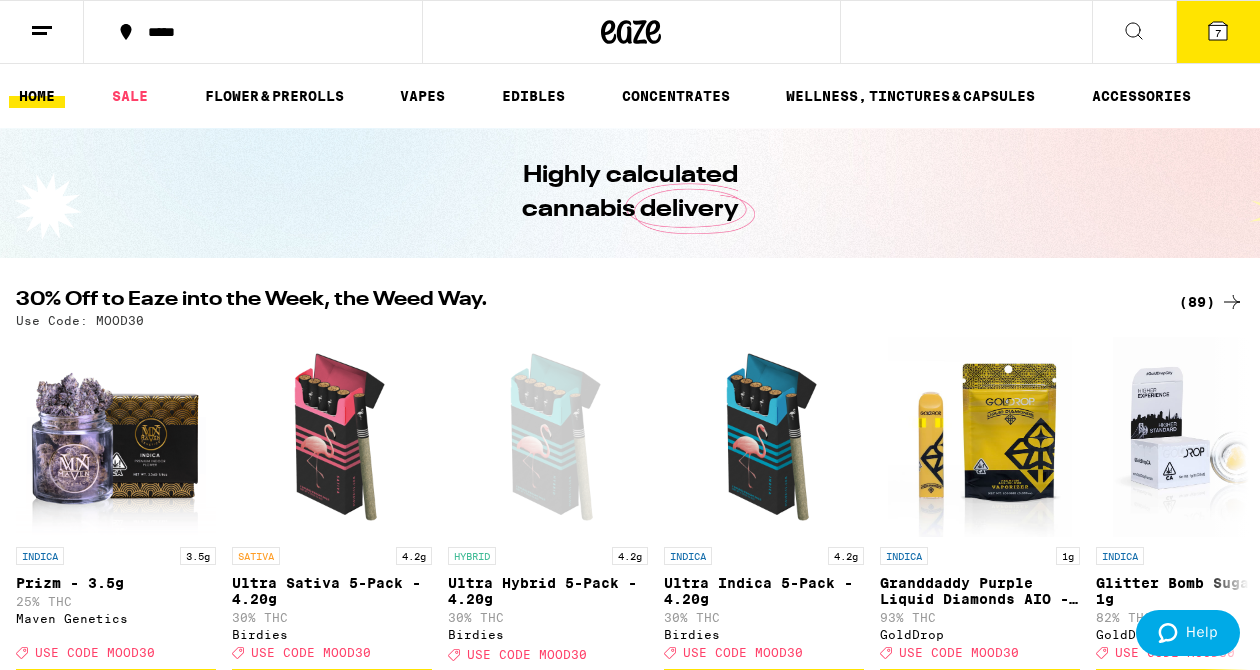 scroll, scrollTop: 0, scrollLeft: 0, axis: both 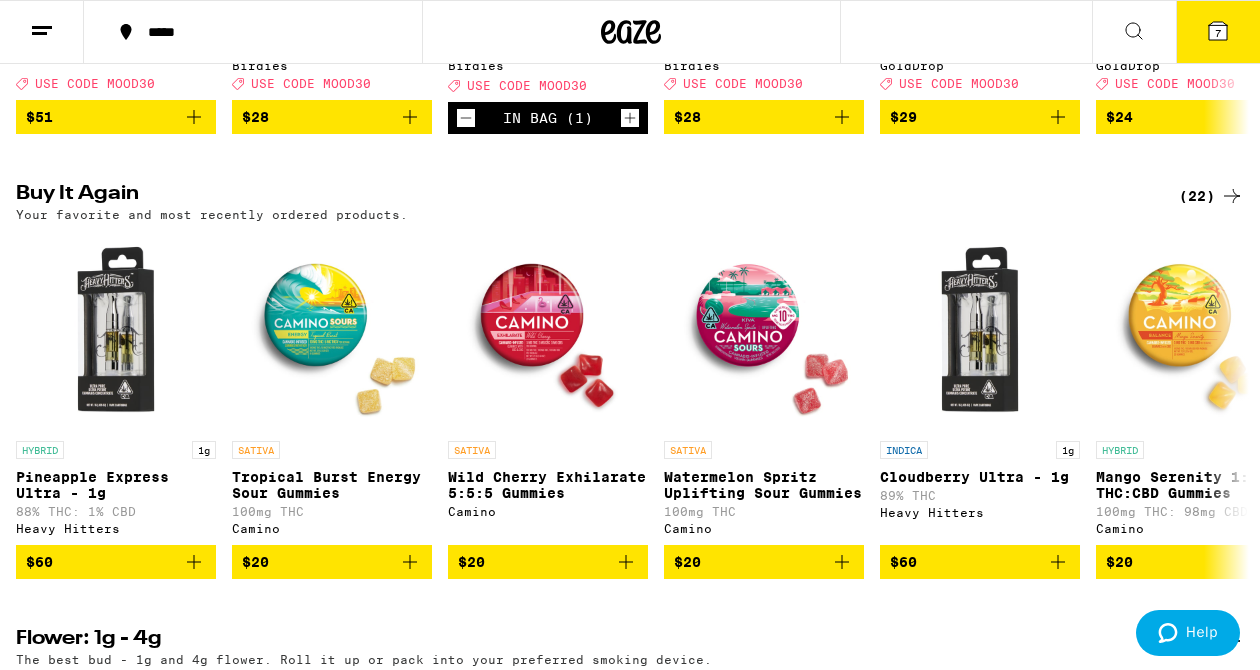click 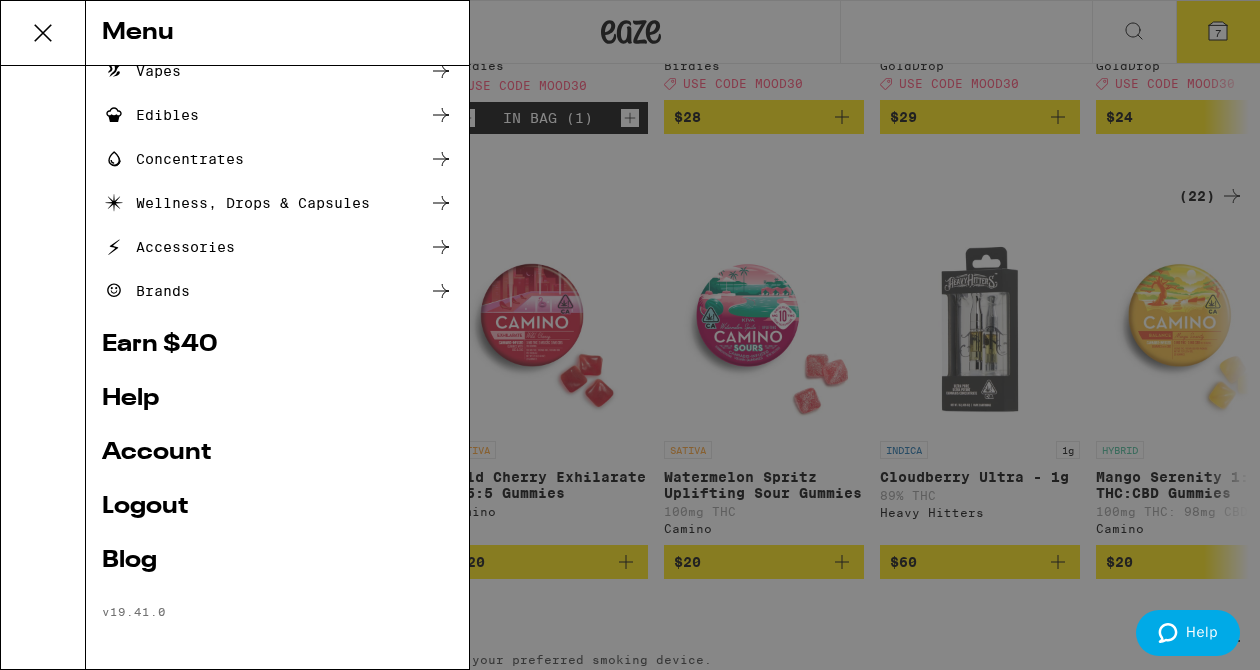 scroll, scrollTop: 194, scrollLeft: 0, axis: vertical 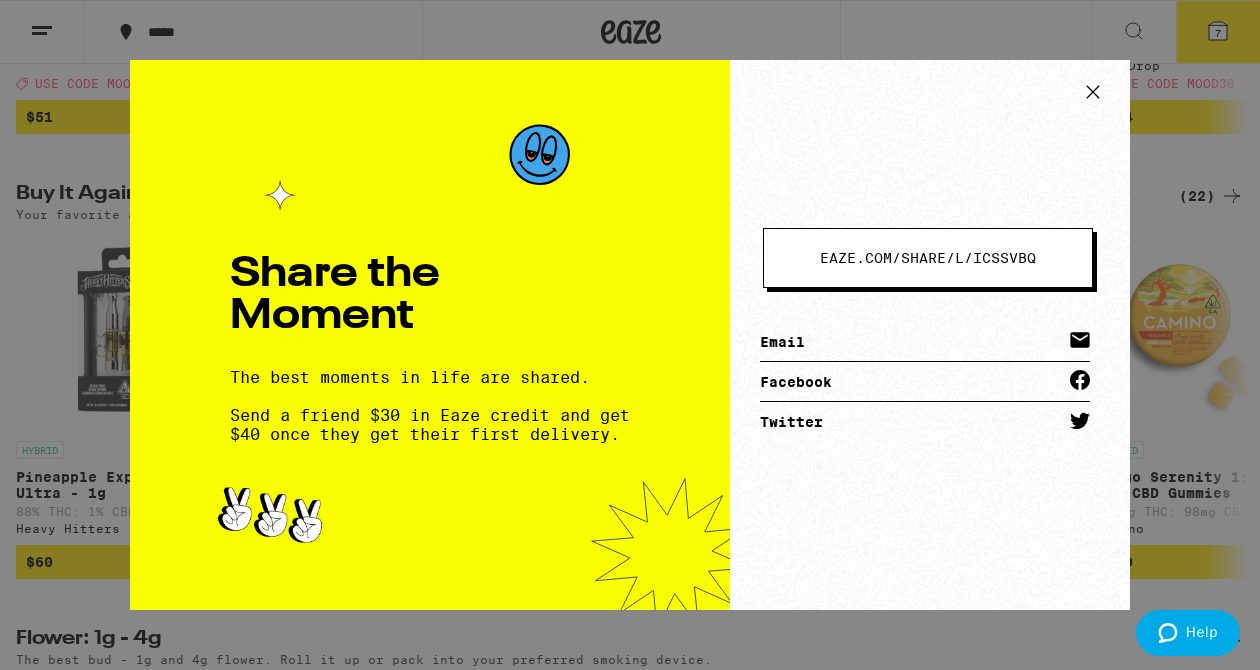 click 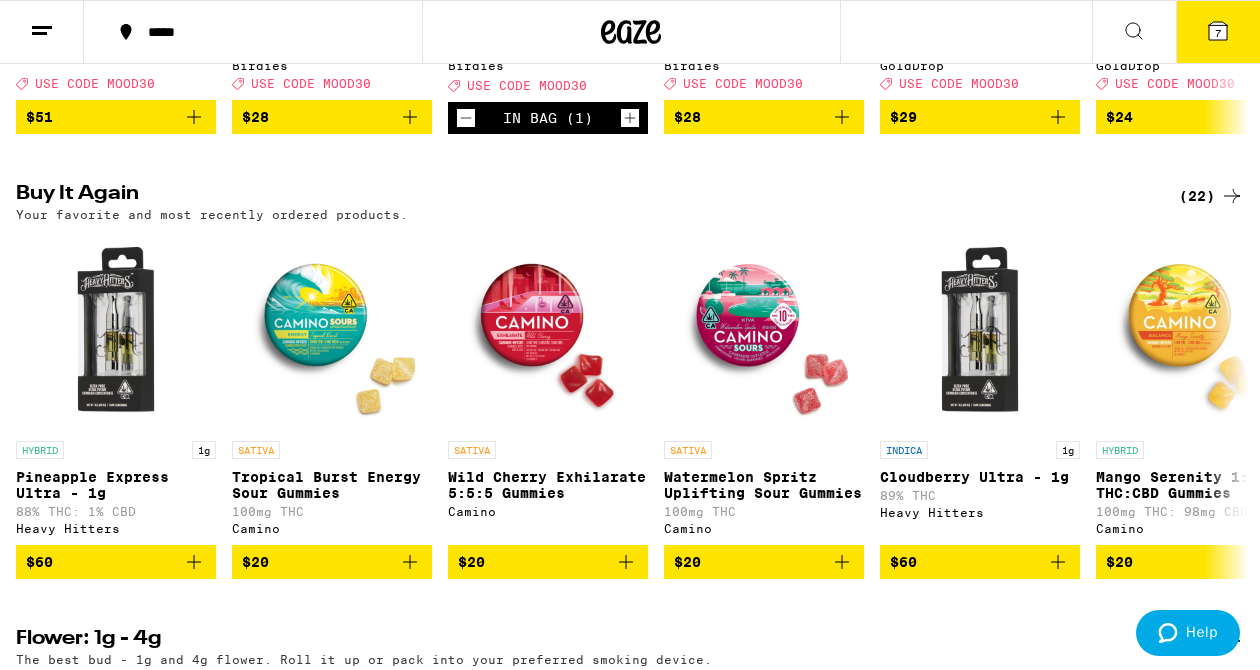 click at bounding box center [42, 32] 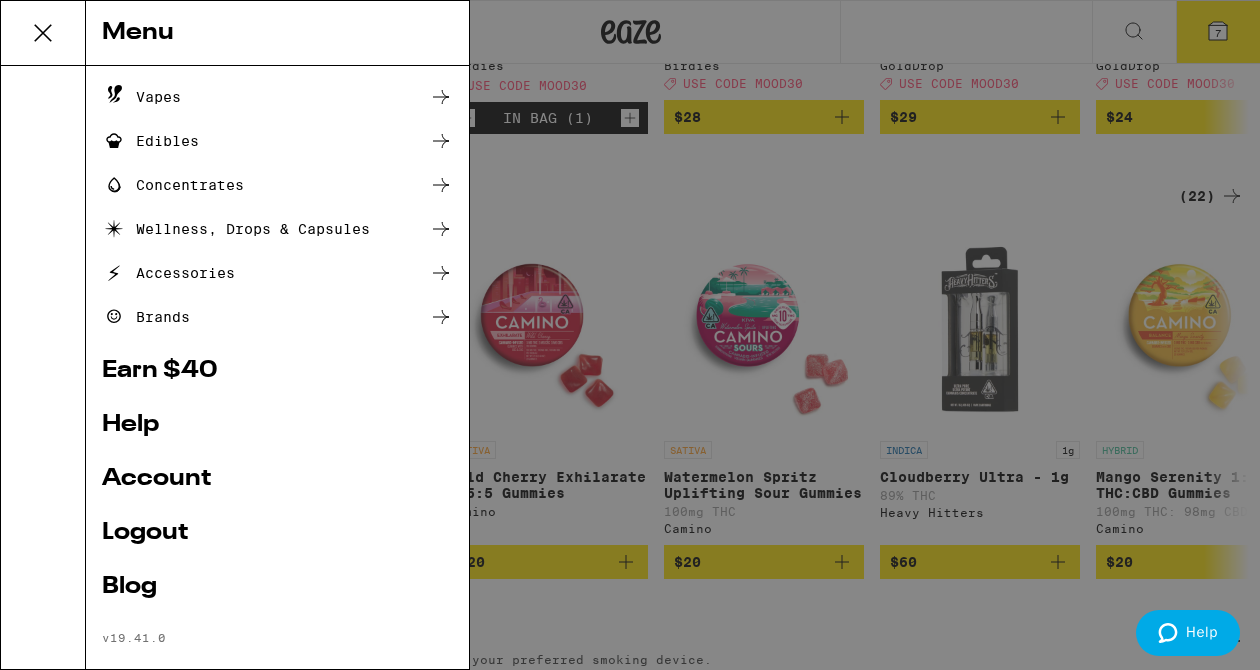 scroll, scrollTop: 180, scrollLeft: 0, axis: vertical 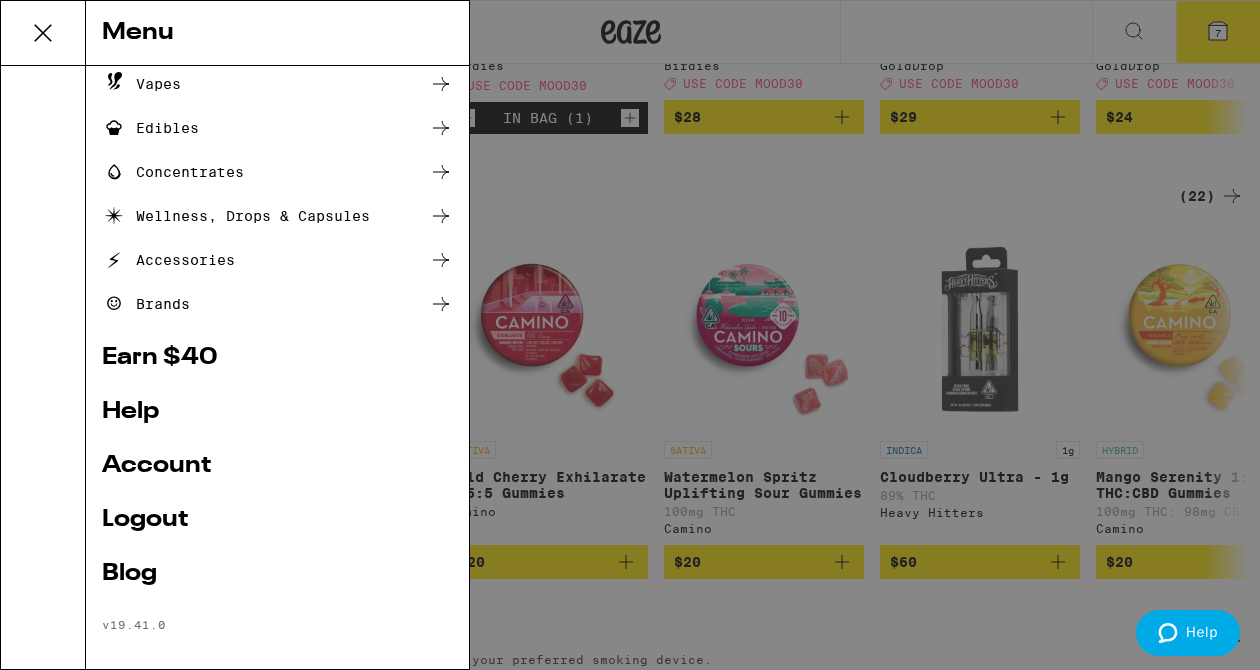 click on "Account" at bounding box center [277, 466] 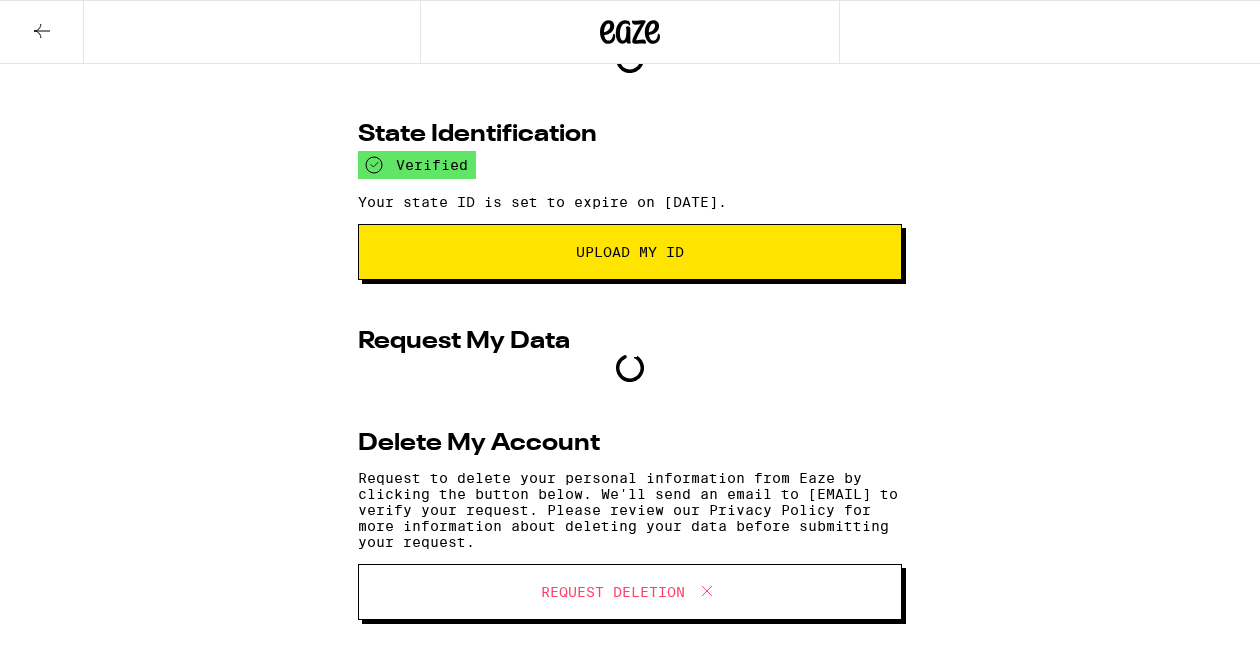 scroll, scrollTop: 0, scrollLeft: 0, axis: both 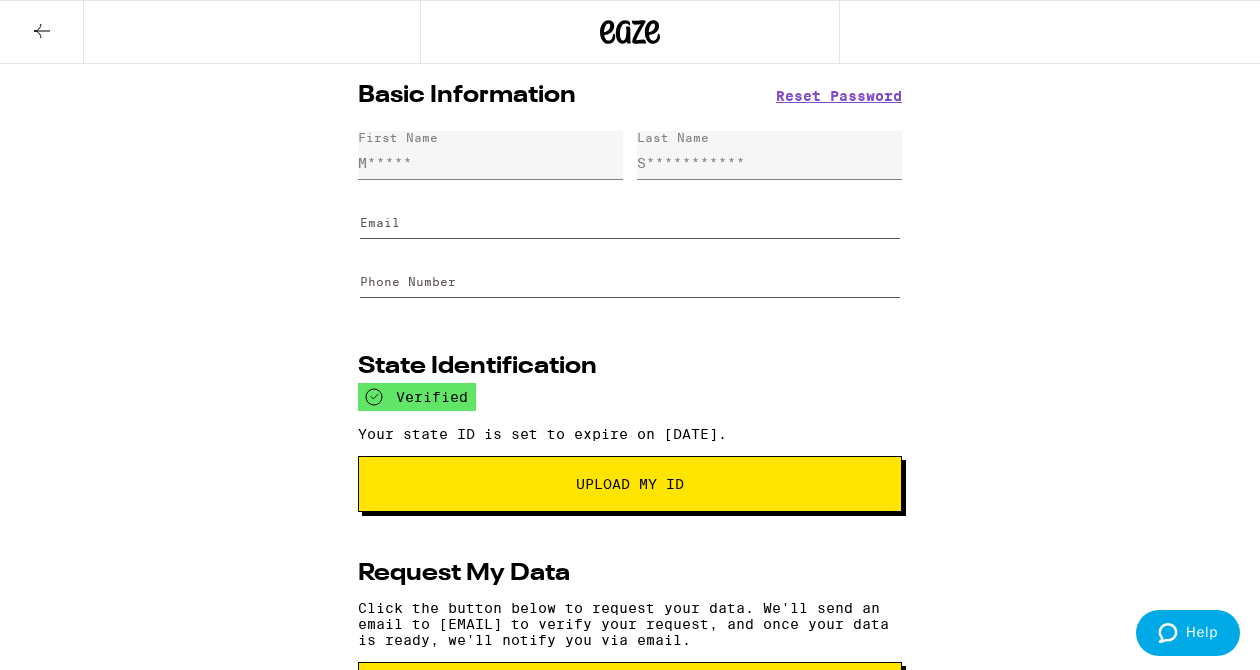 type on "[EMAIL]" 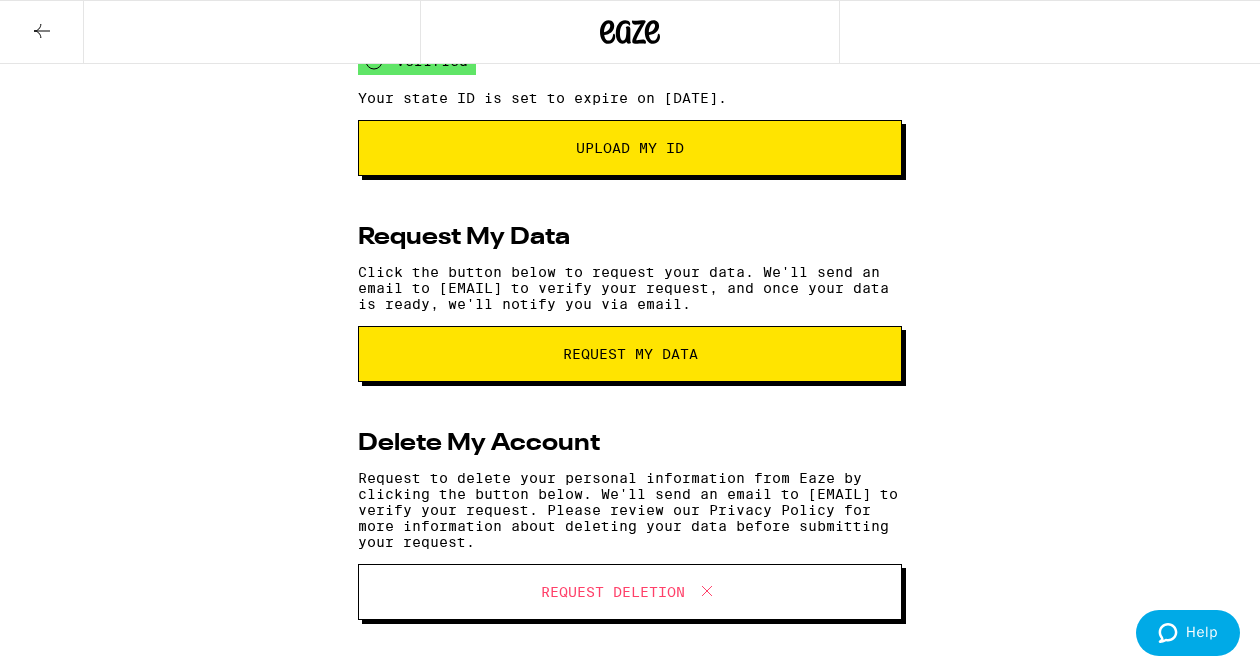 scroll, scrollTop: 0, scrollLeft: 0, axis: both 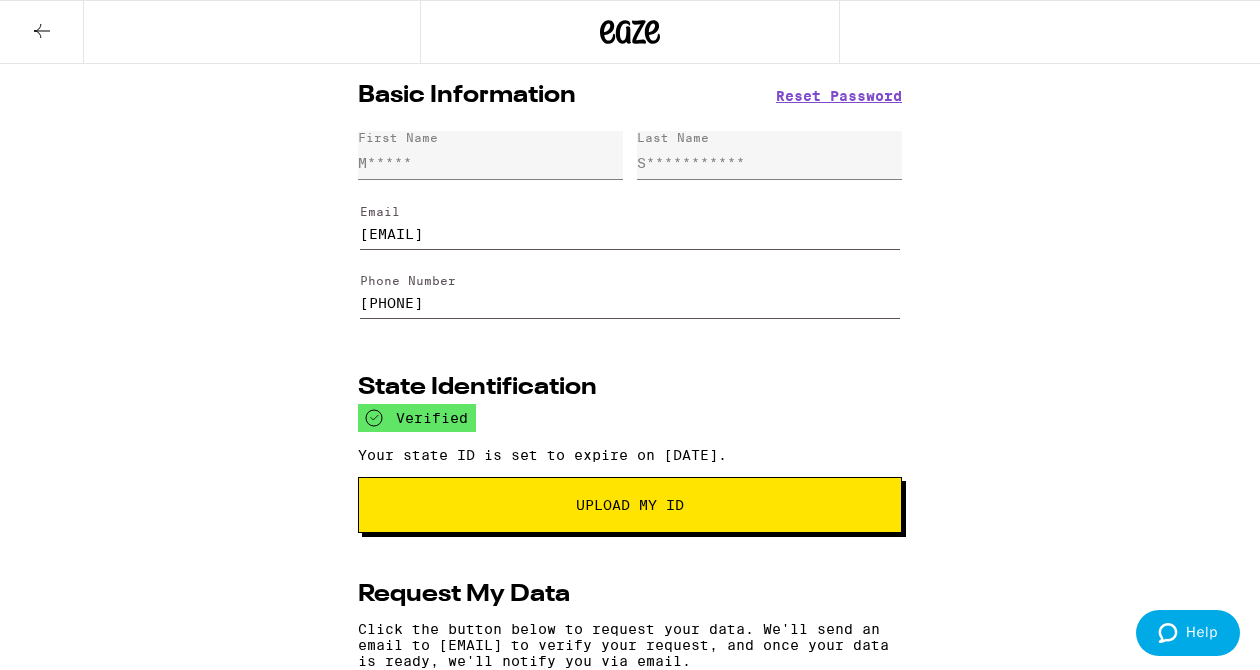 click at bounding box center (42, 32) 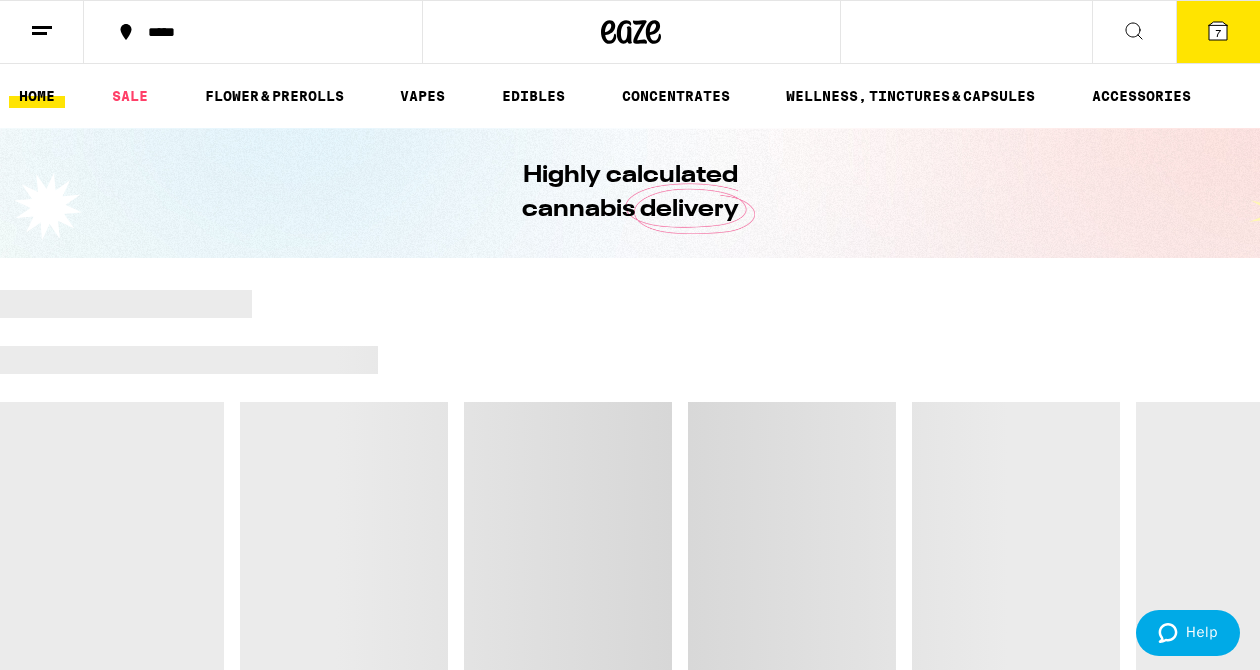 click 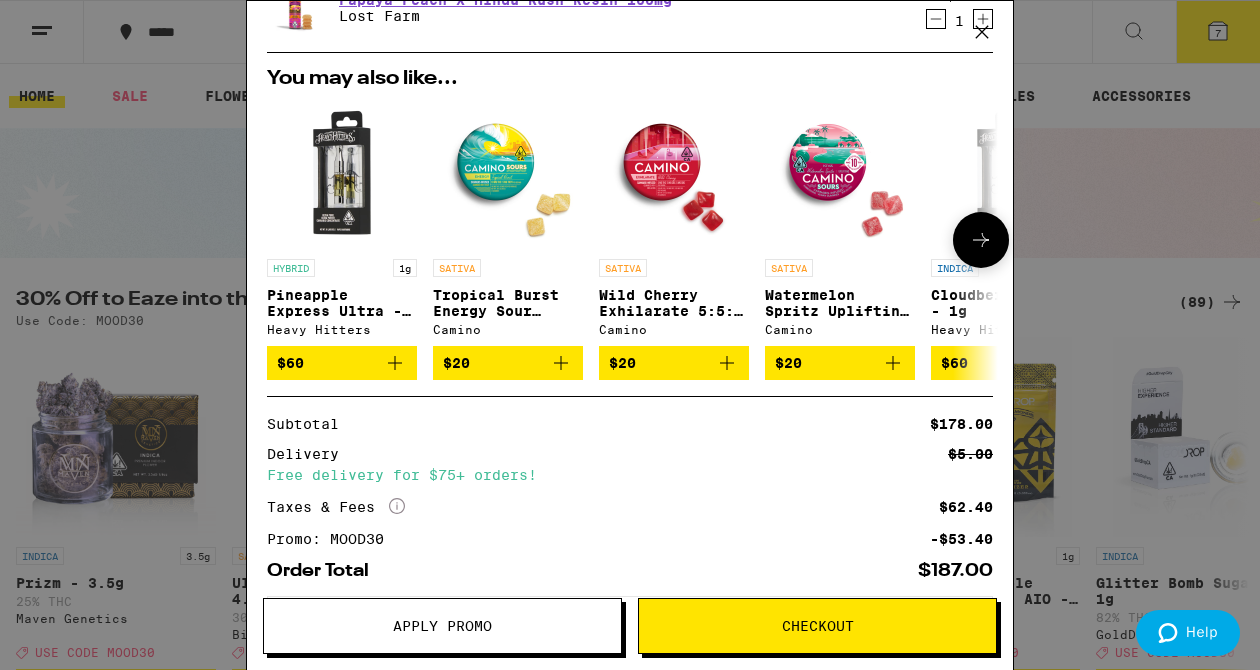 scroll, scrollTop: 620, scrollLeft: 0, axis: vertical 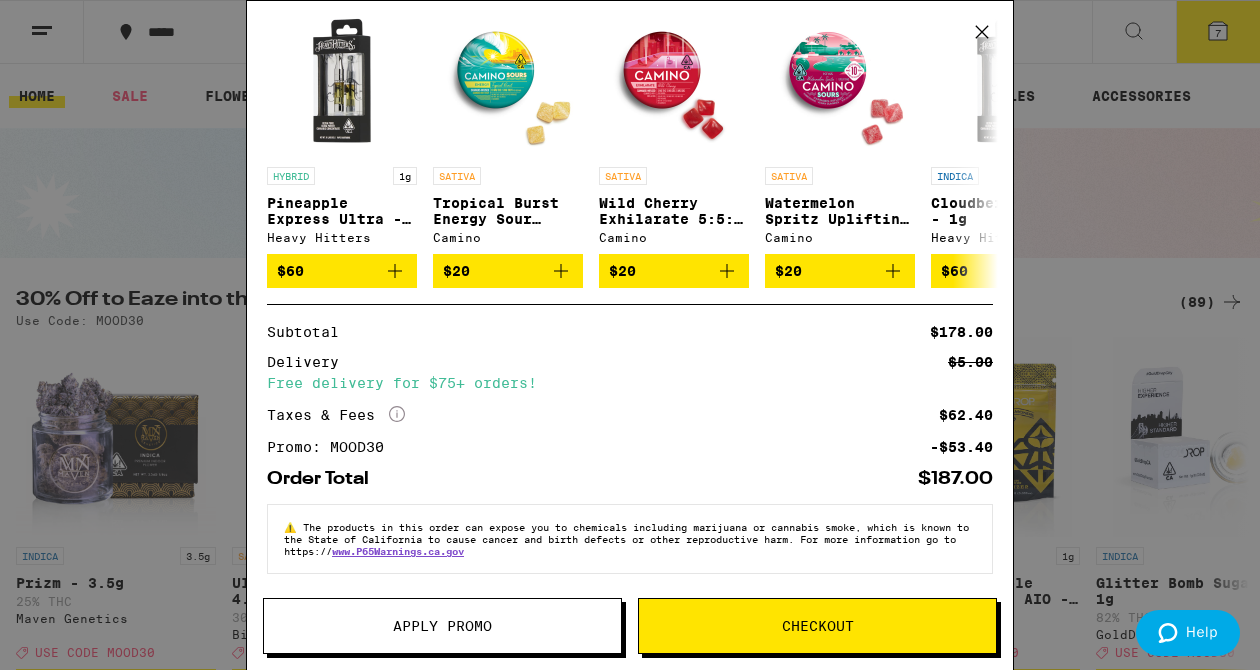 click on "Checkout" at bounding box center [817, 626] 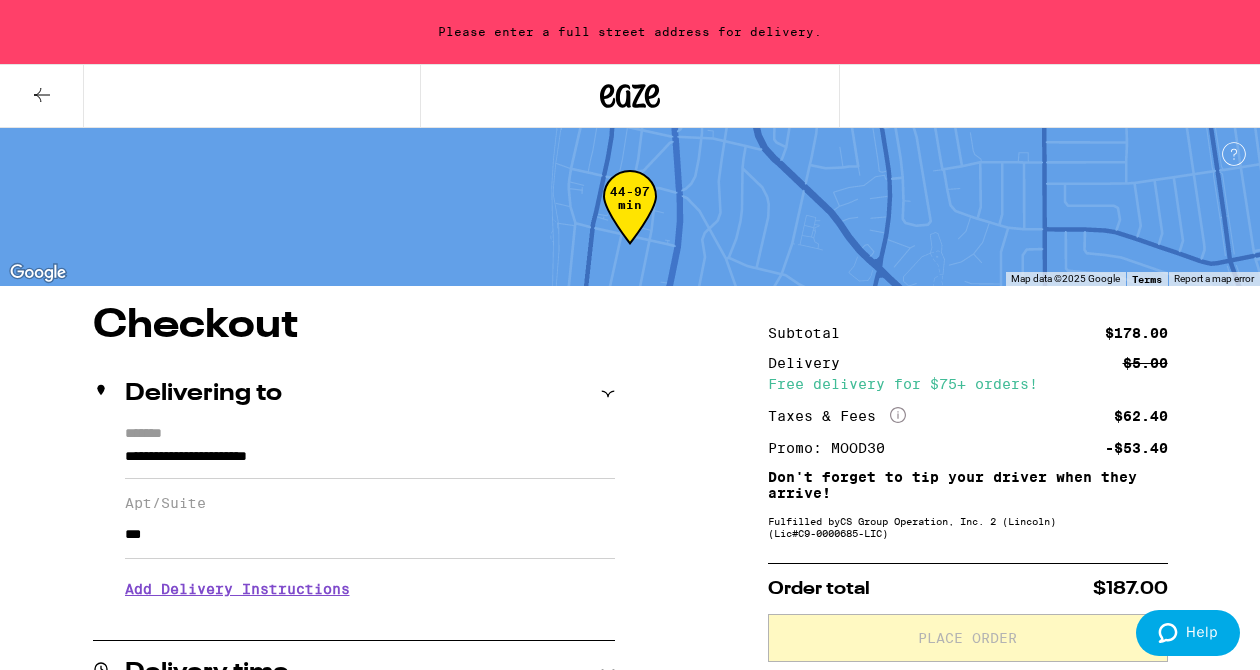 click on "*******" at bounding box center (370, 435) 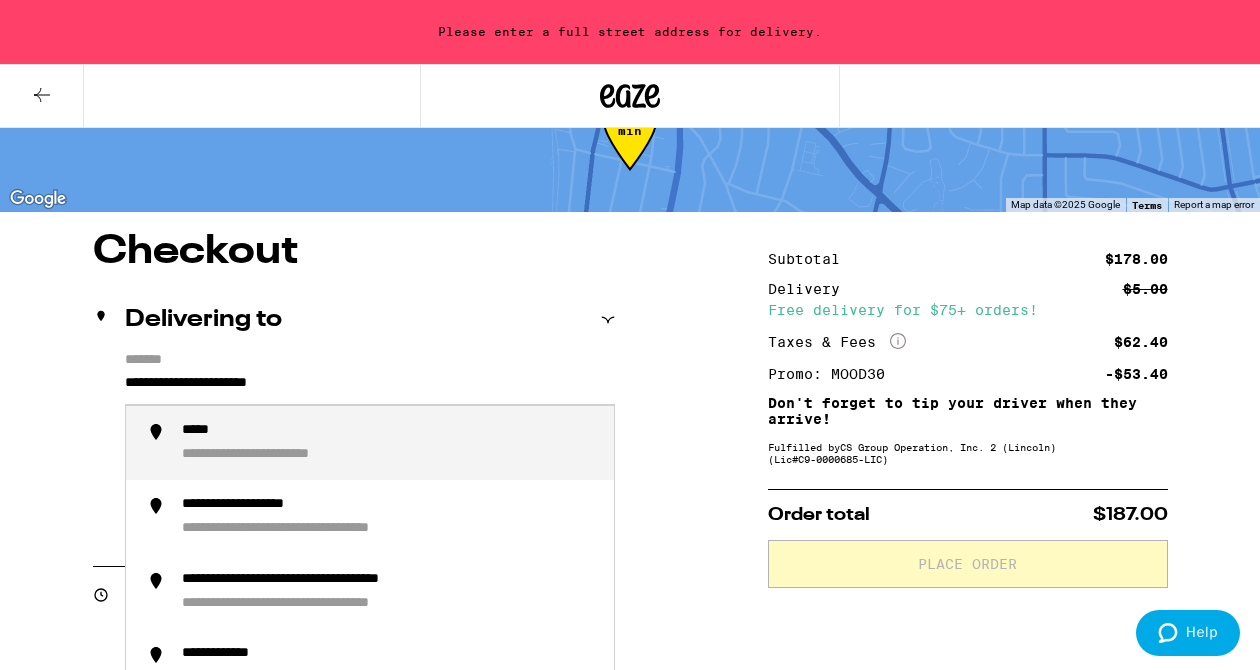 scroll, scrollTop: 82, scrollLeft: 0, axis: vertical 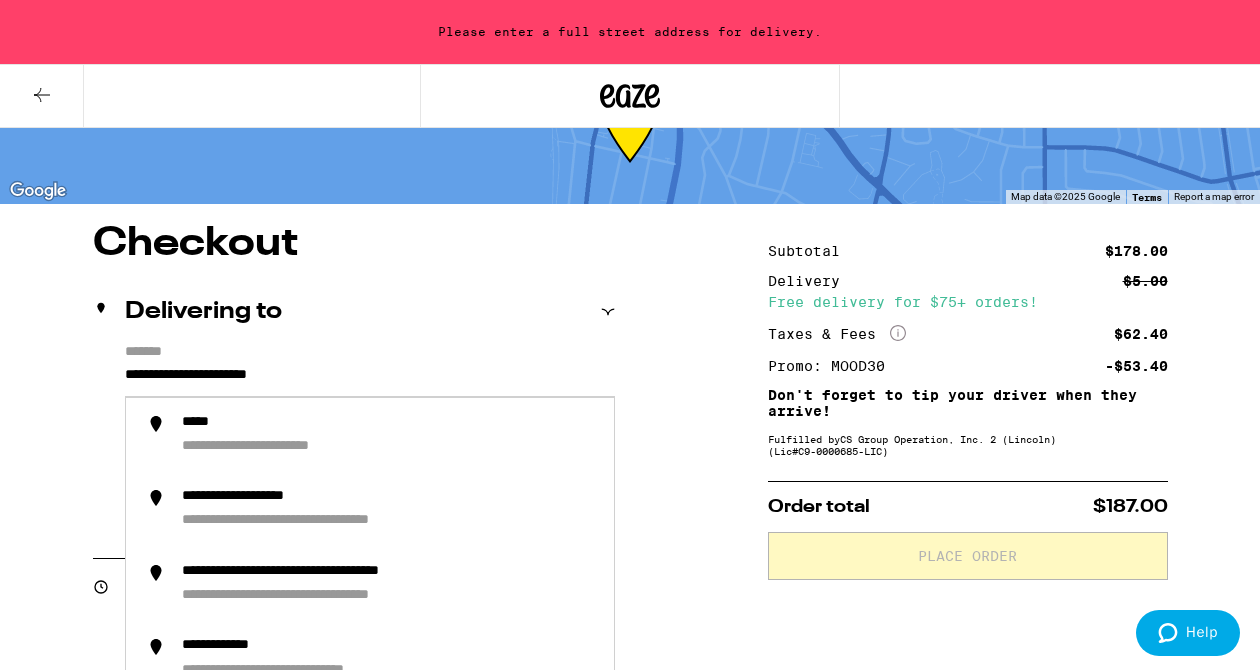 drag, startPoint x: 354, startPoint y: 384, endPoint x: 43, endPoint y: 354, distance: 312.4436 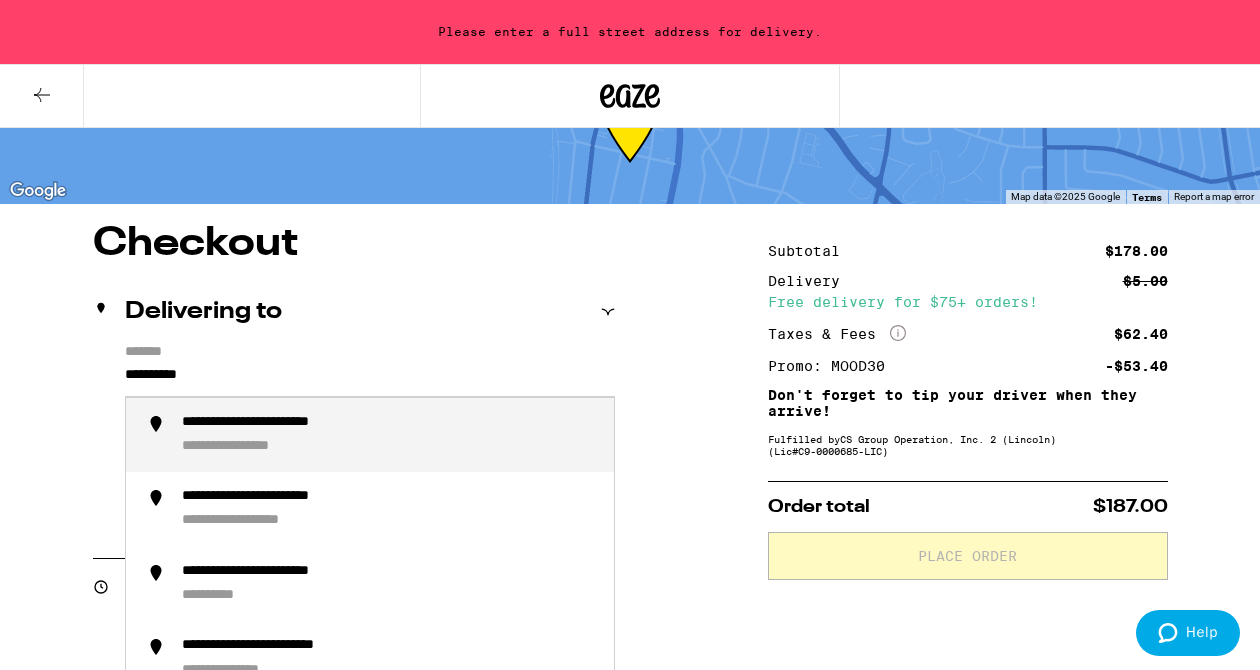 click on "**********" at bounding box center [295, 423] 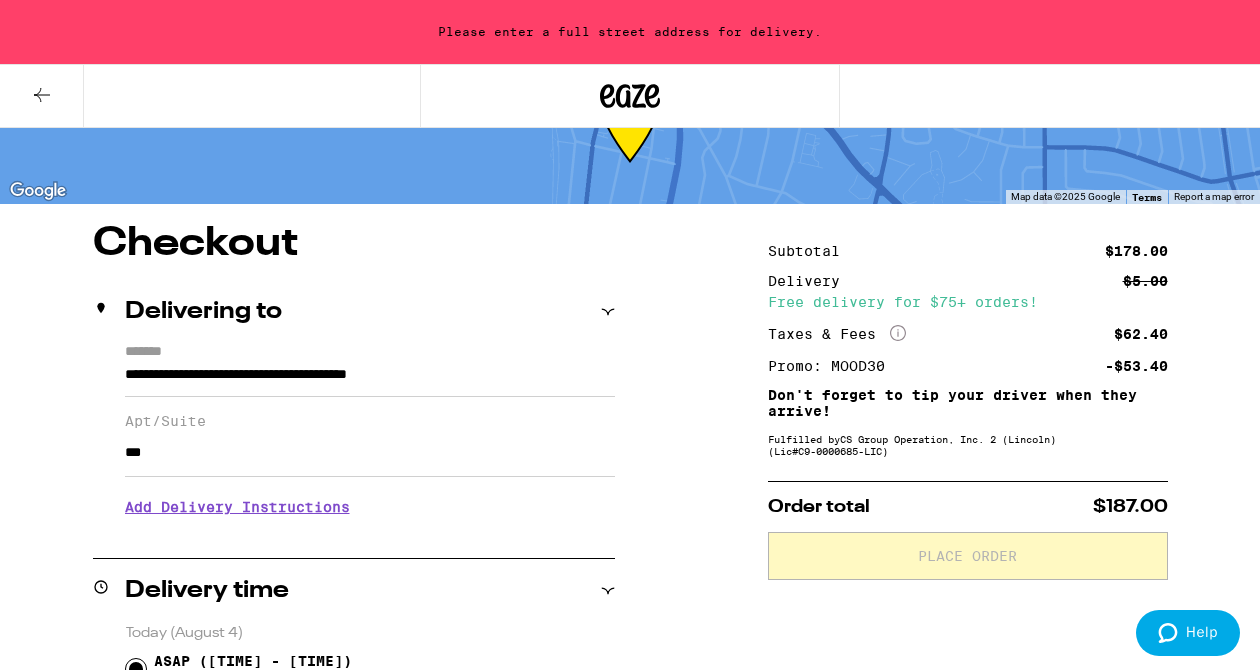 type on "**********" 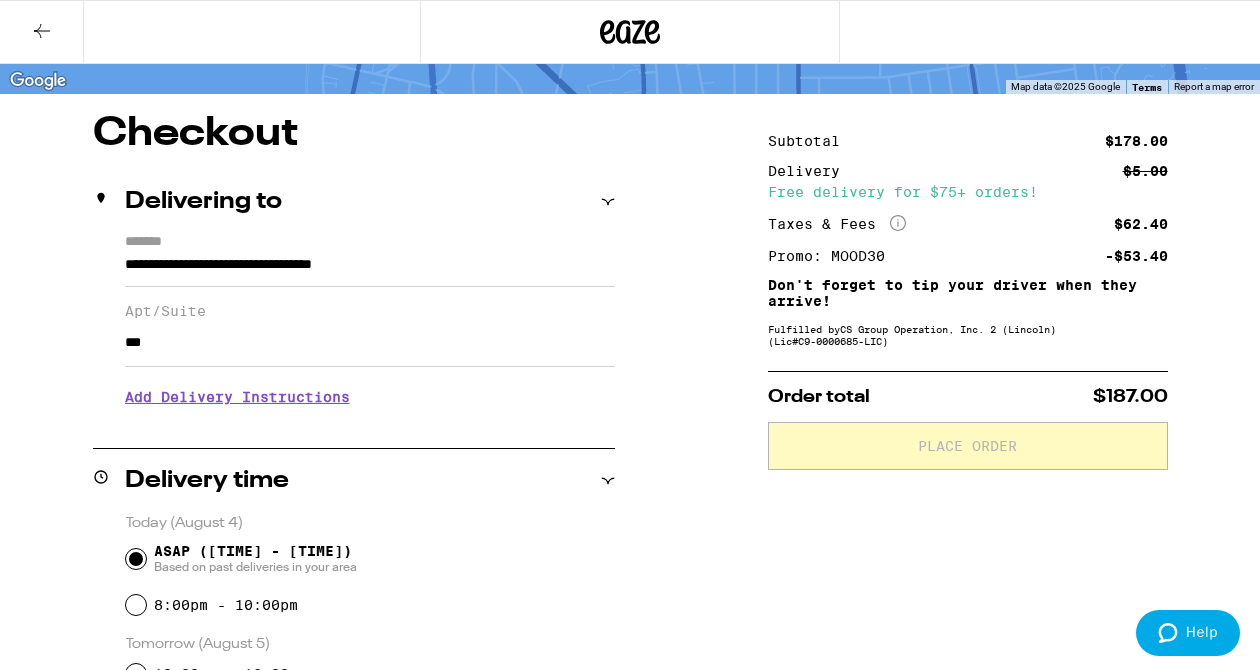 scroll, scrollTop: 150, scrollLeft: 0, axis: vertical 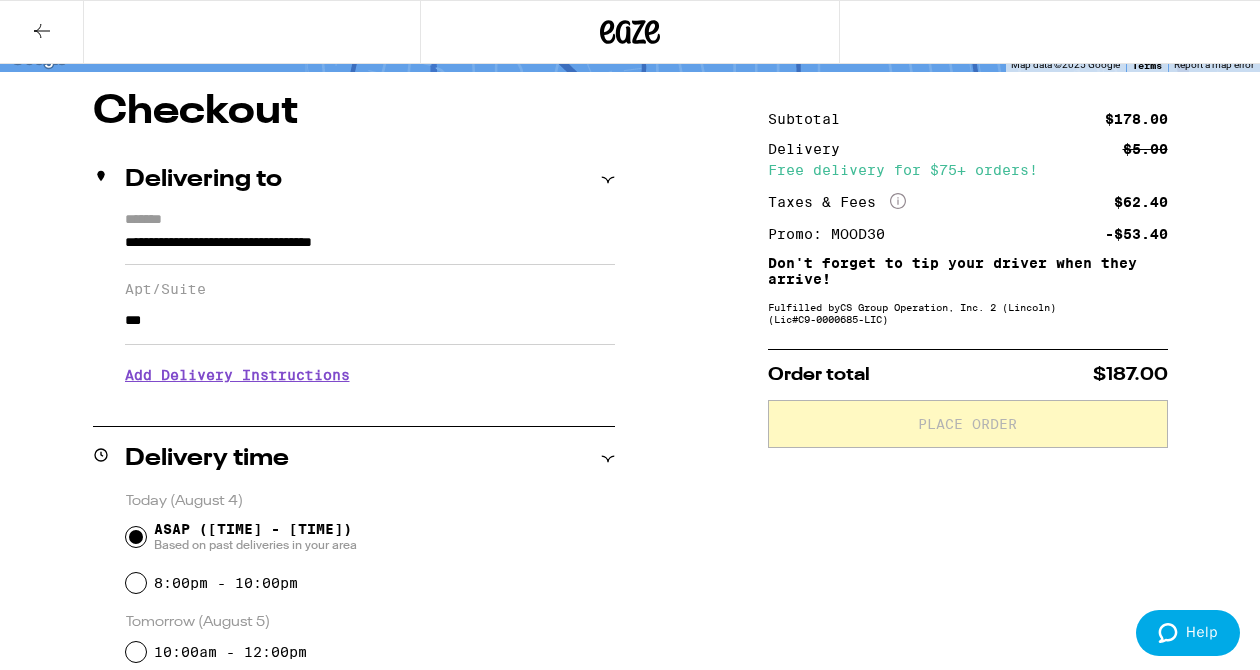 click on "Add Delivery Instructions" at bounding box center (370, 375) 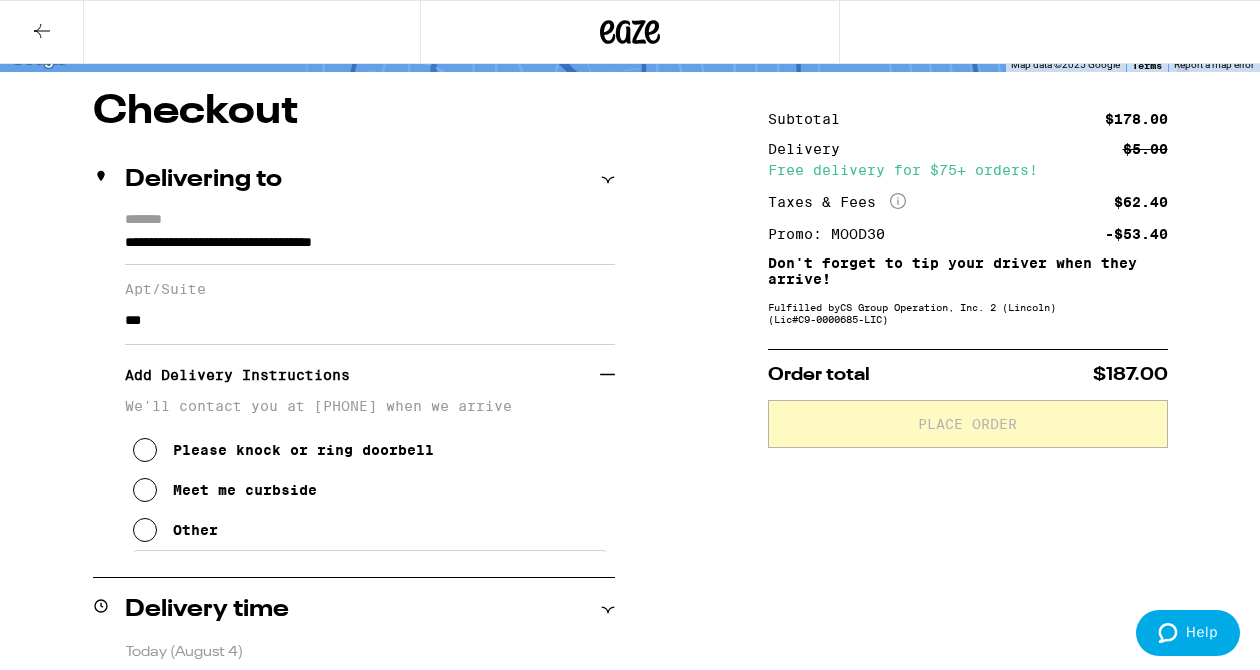 click on "Other" at bounding box center (175, 530) 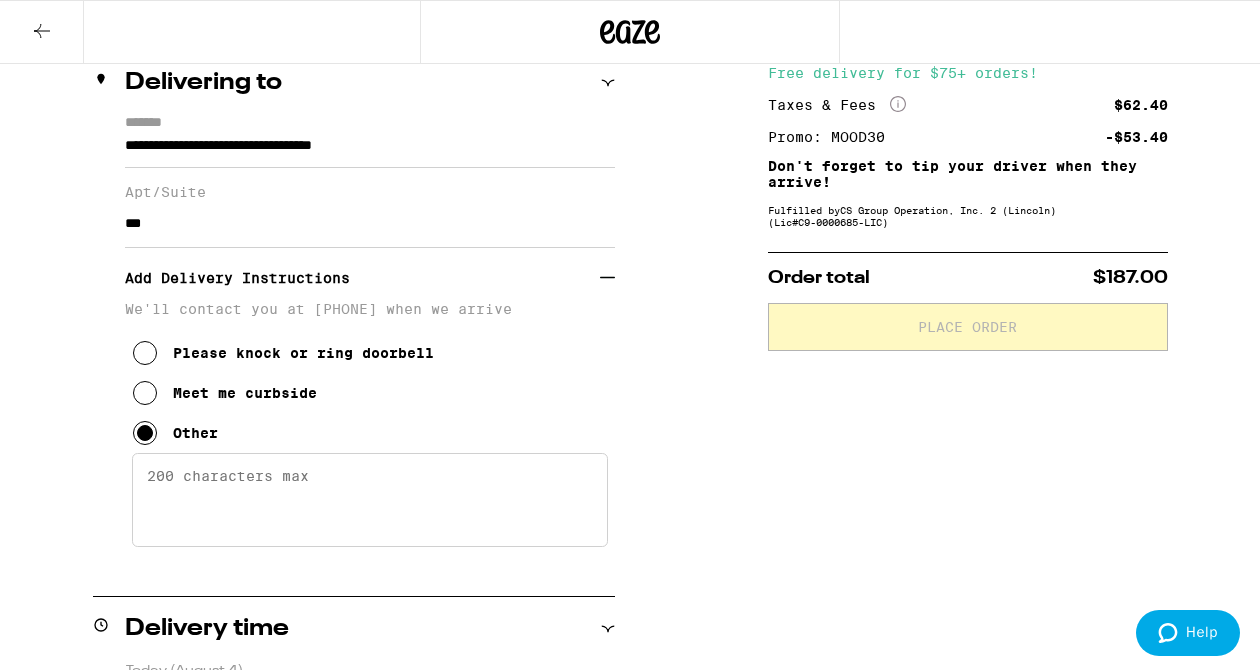 scroll, scrollTop: 250, scrollLeft: 0, axis: vertical 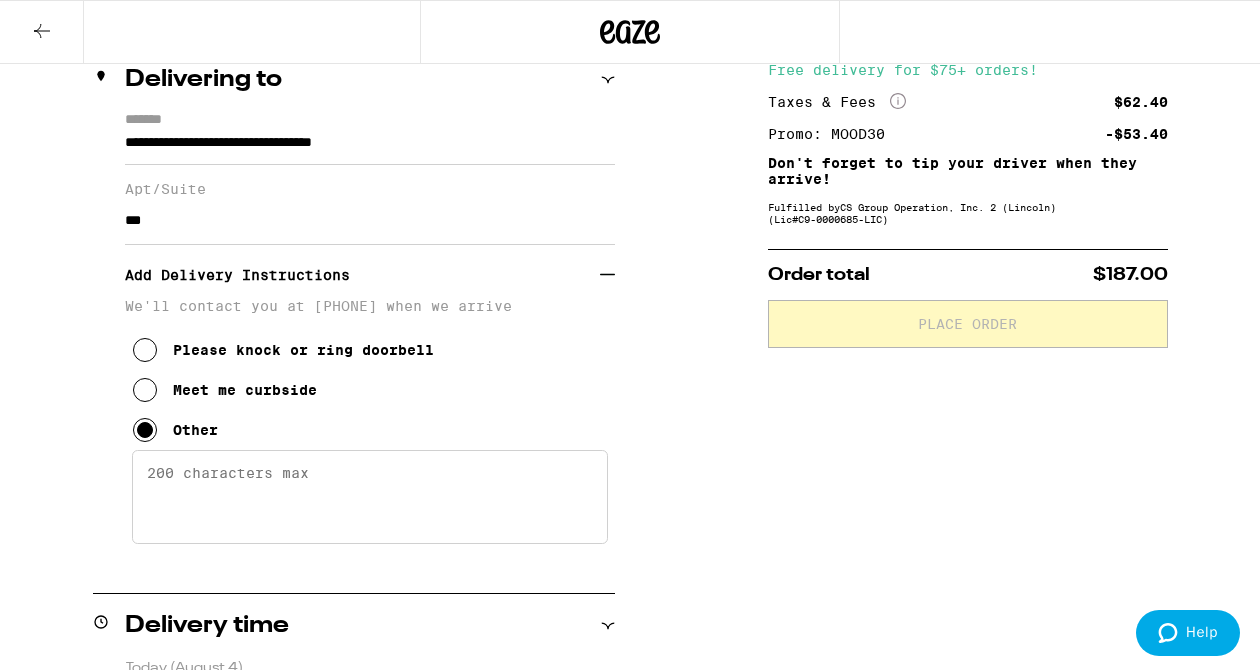 click on "Enter any other delivery instructions you want driver to know" at bounding box center (370, 497) 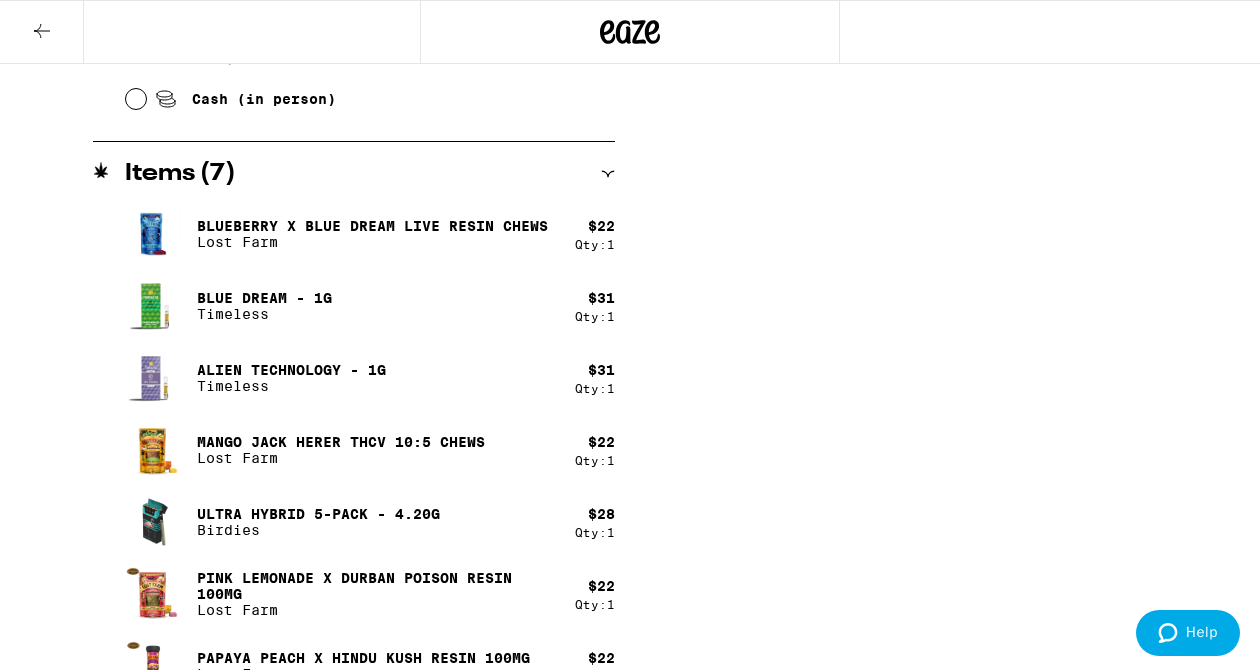 scroll, scrollTop: 1151, scrollLeft: 0, axis: vertical 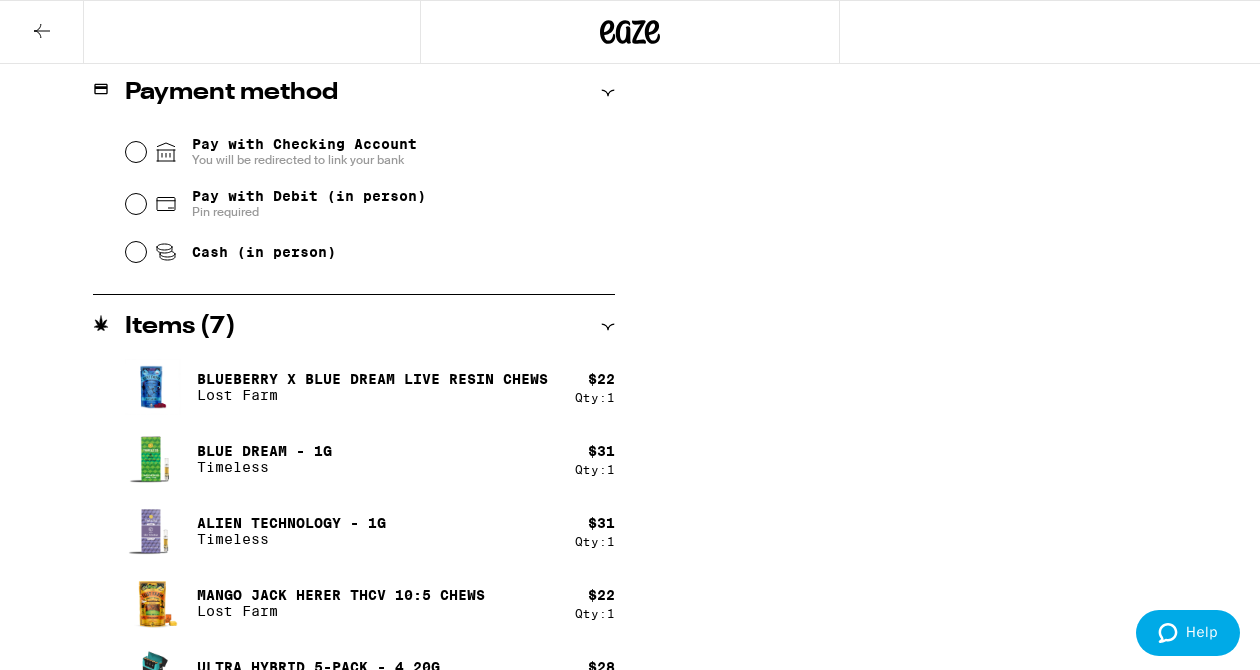 type on "call [PHONE] at the call box. enter and go straight, up the stairs, go into the hallway on the right. down the hall, apt [APT_NUM] is on the right side." 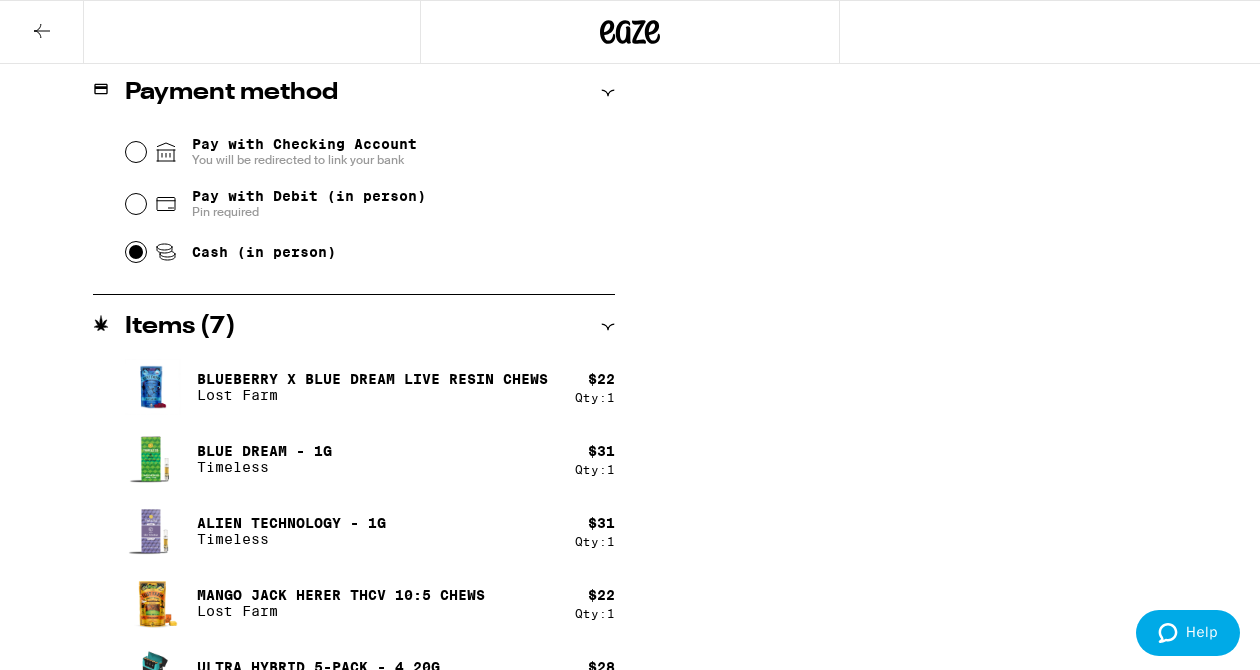 click on "Cash (in person)" at bounding box center [136, 252] 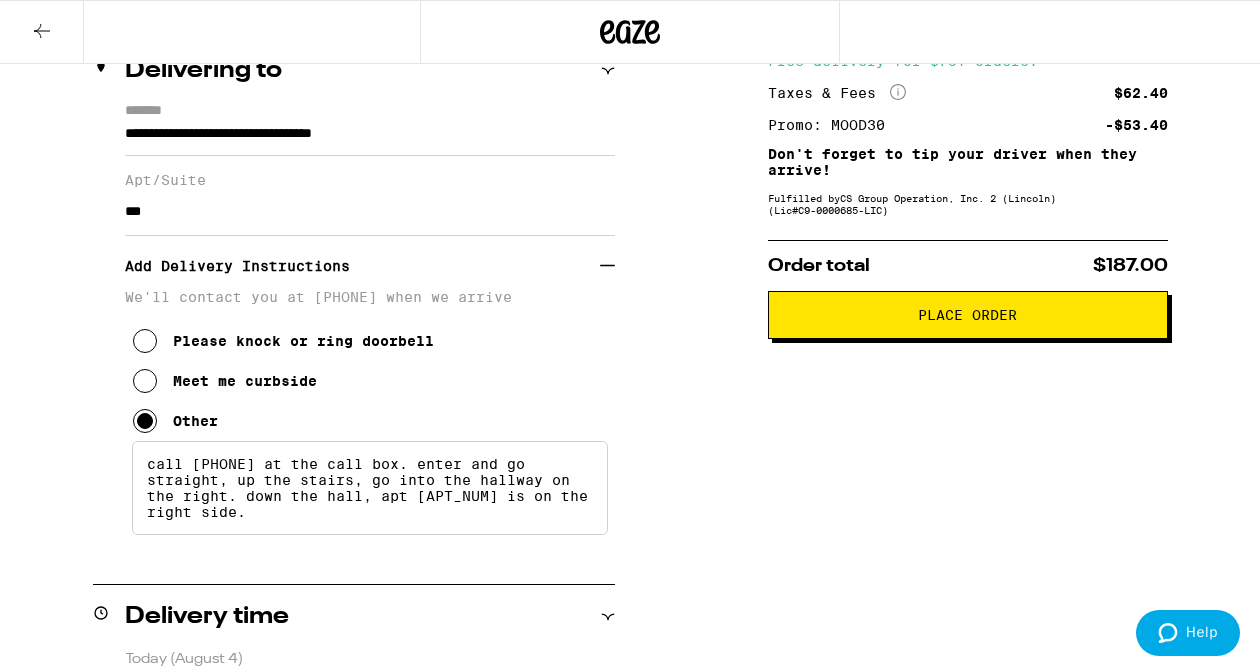 scroll, scrollTop: 253, scrollLeft: 0, axis: vertical 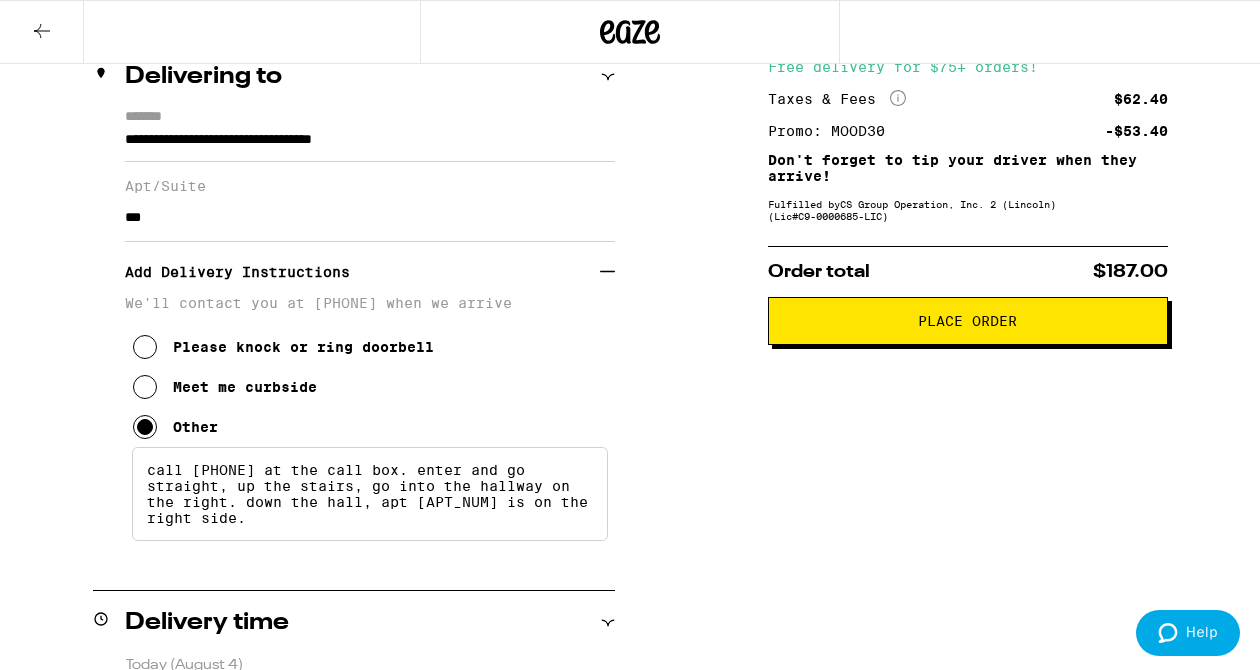 click on "Place Order" at bounding box center [968, 321] 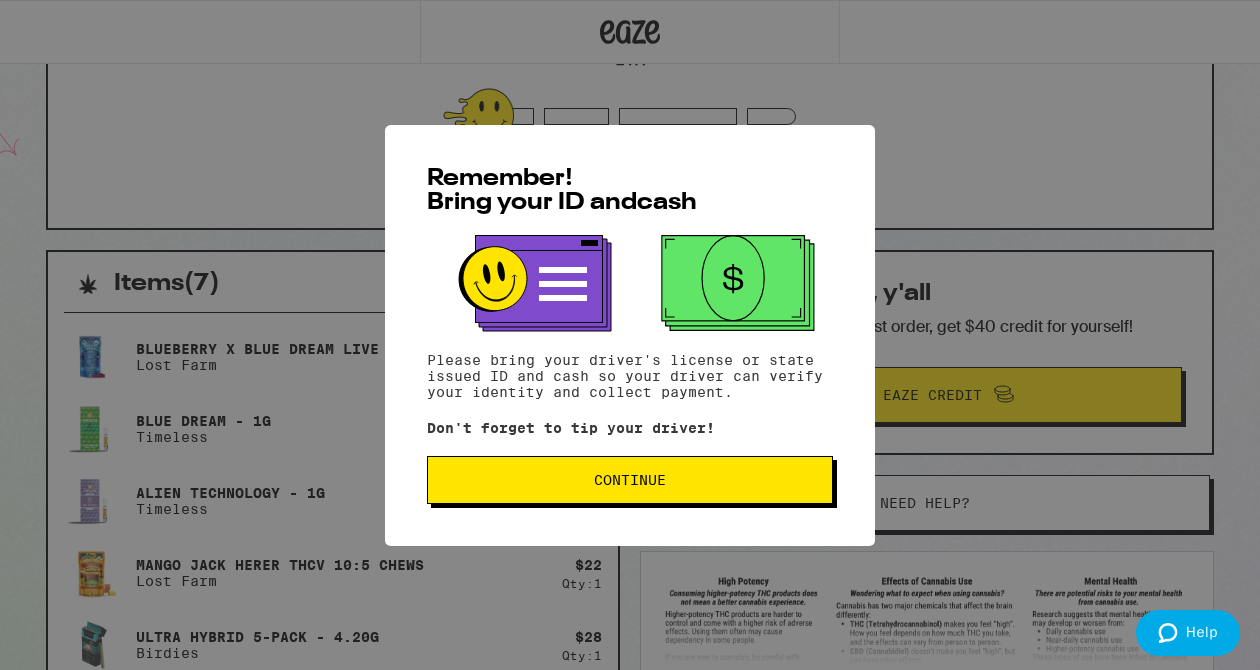 scroll, scrollTop: 0, scrollLeft: 0, axis: both 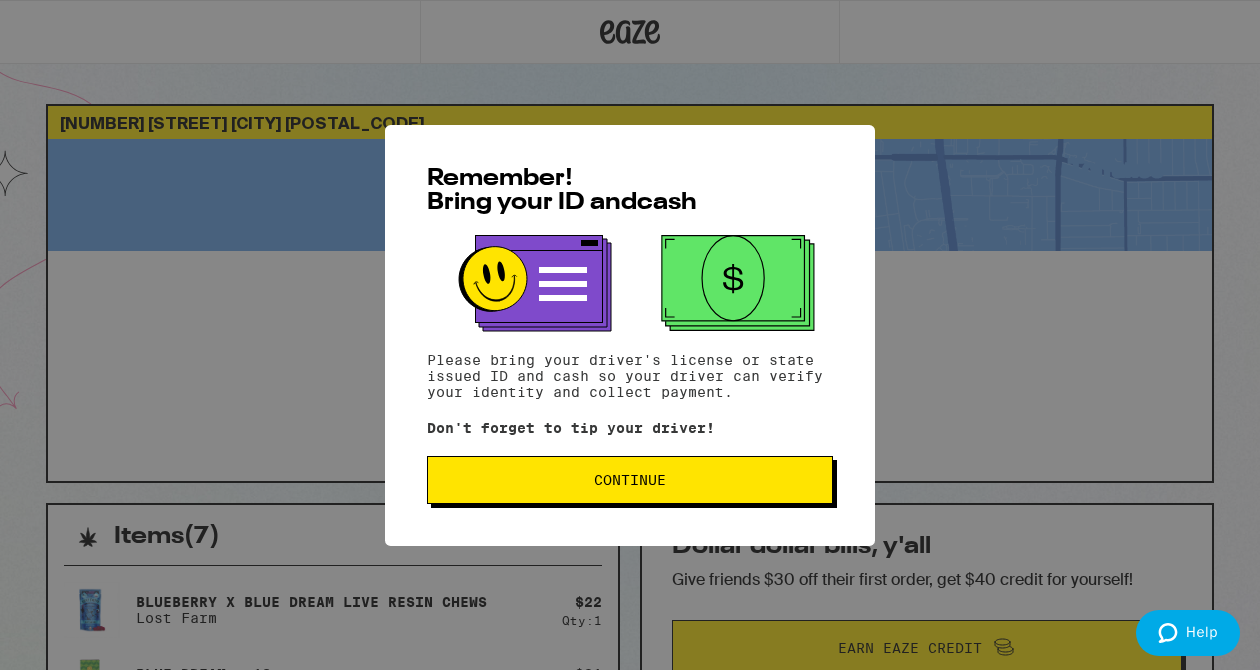 click on "Continue" at bounding box center (630, 480) 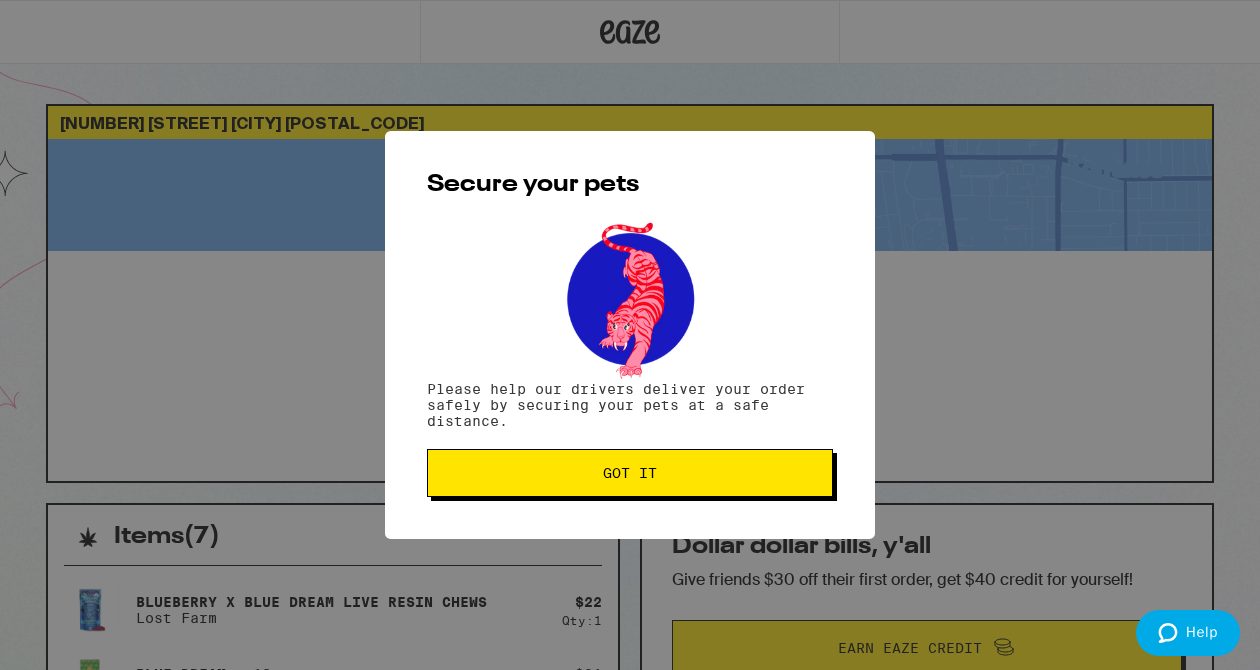 click on "Got it" at bounding box center [630, 473] 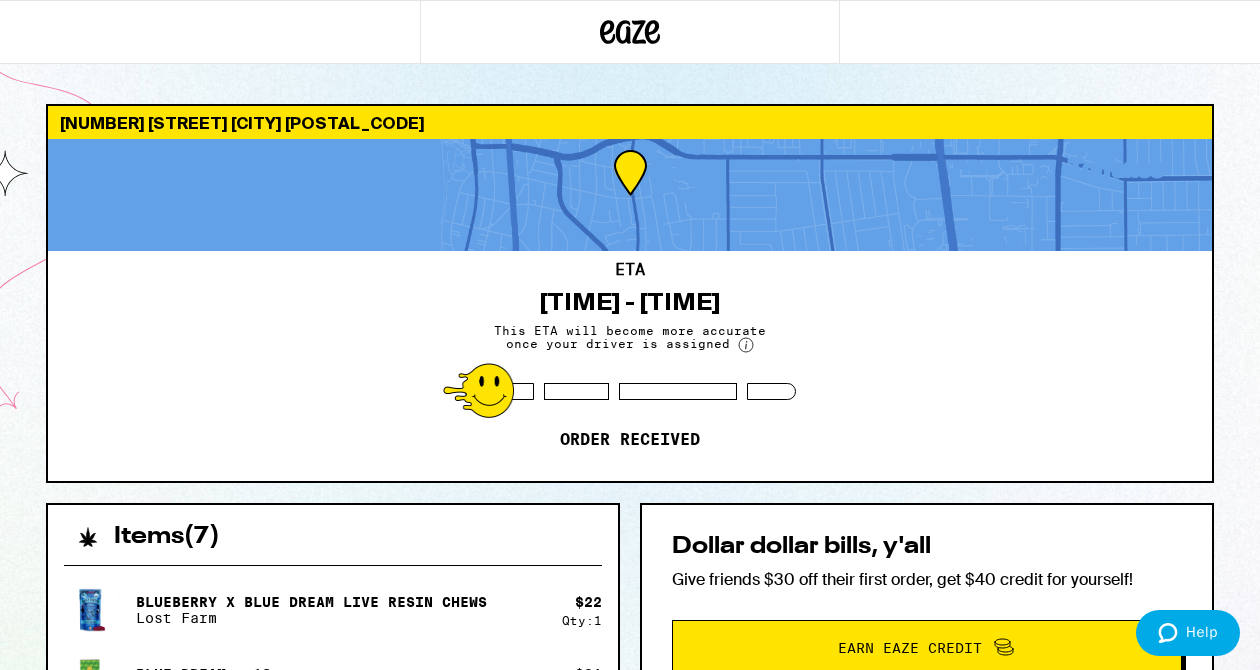 click on "ETA [TIME] This ETA will become more accurate once your driver is assigned   Order received" at bounding box center [630, 366] 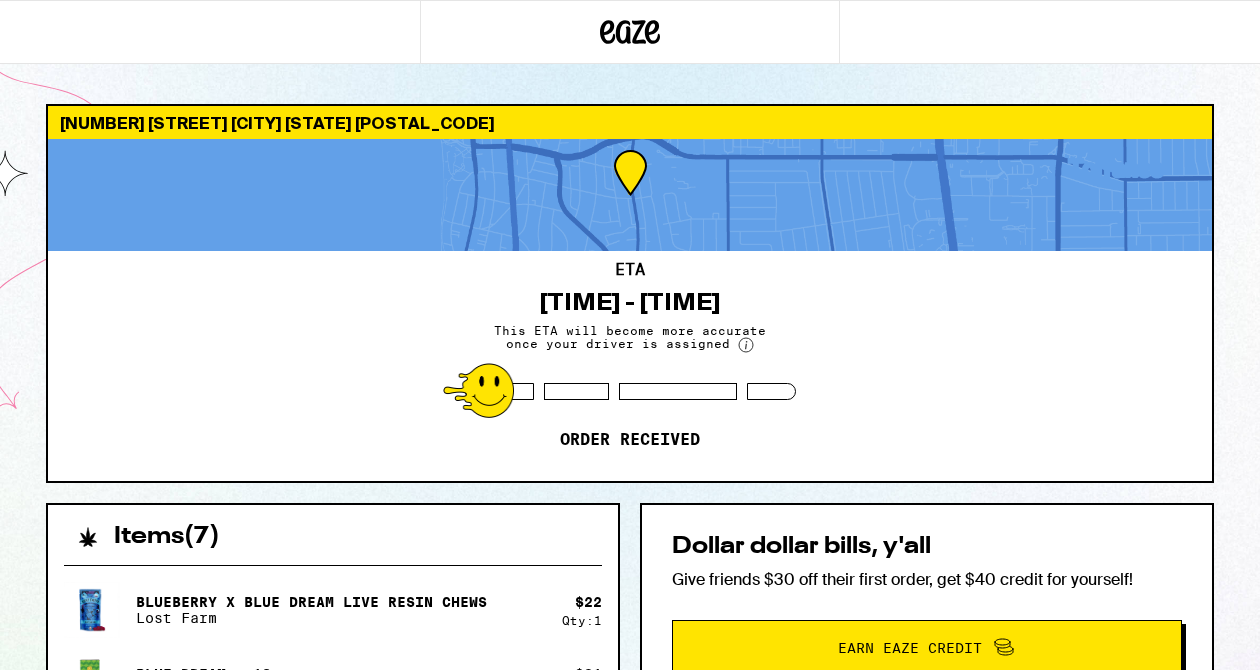 scroll, scrollTop: 0, scrollLeft: 0, axis: both 